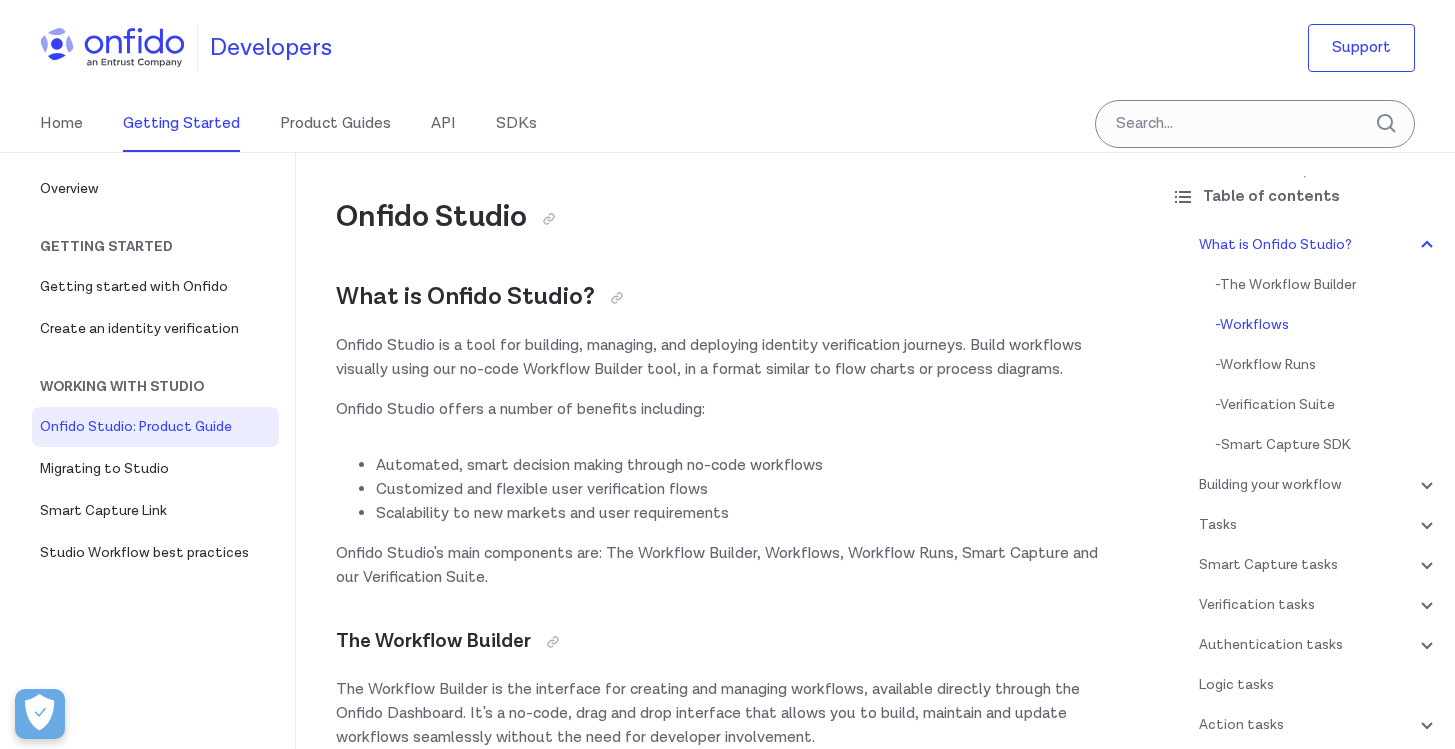 scroll, scrollTop: 1149, scrollLeft: 0, axis: vertical 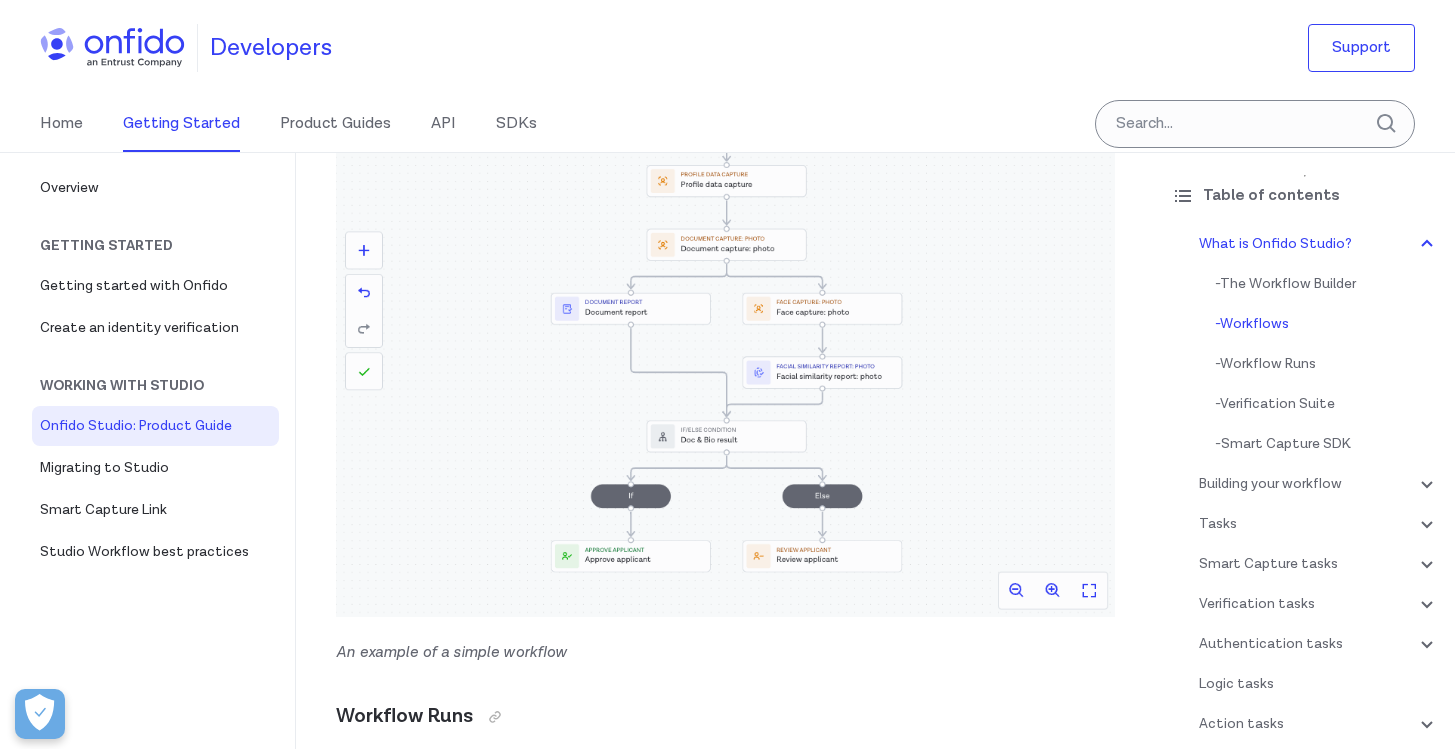 click on "Home Getting Started Product Guides API SDKs" at bounding box center [308, 124] 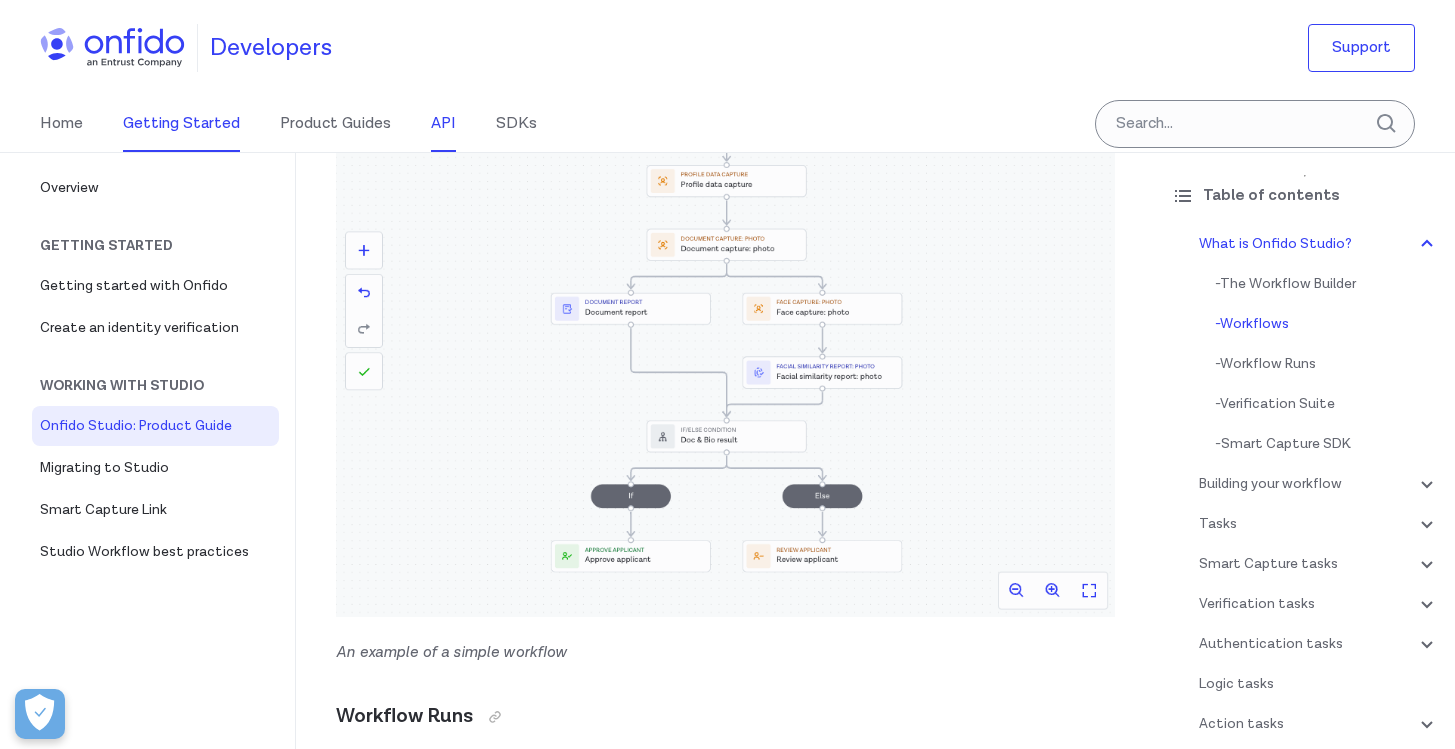 click on "API" at bounding box center [443, 124] 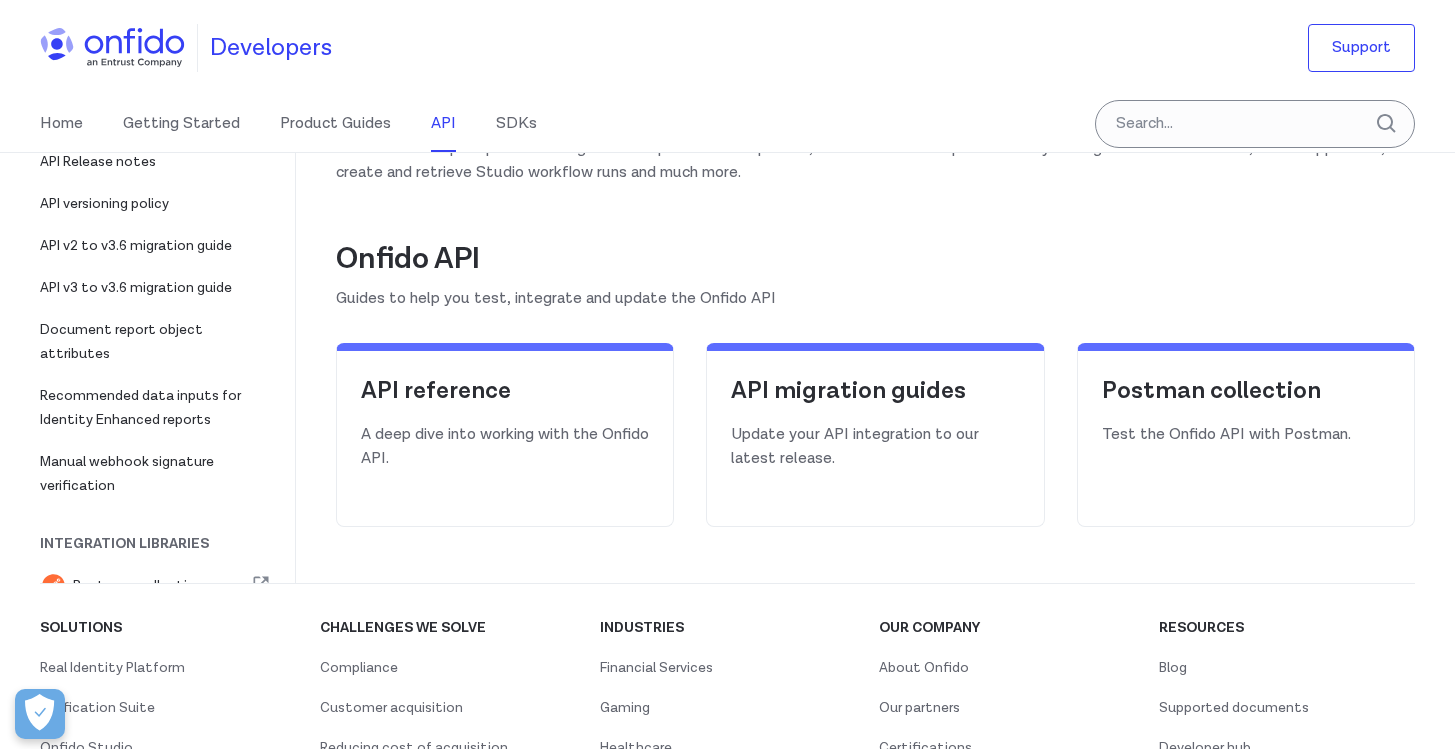 scroll, scrollTop: 207, scrollLeft: 0, axis: vertical 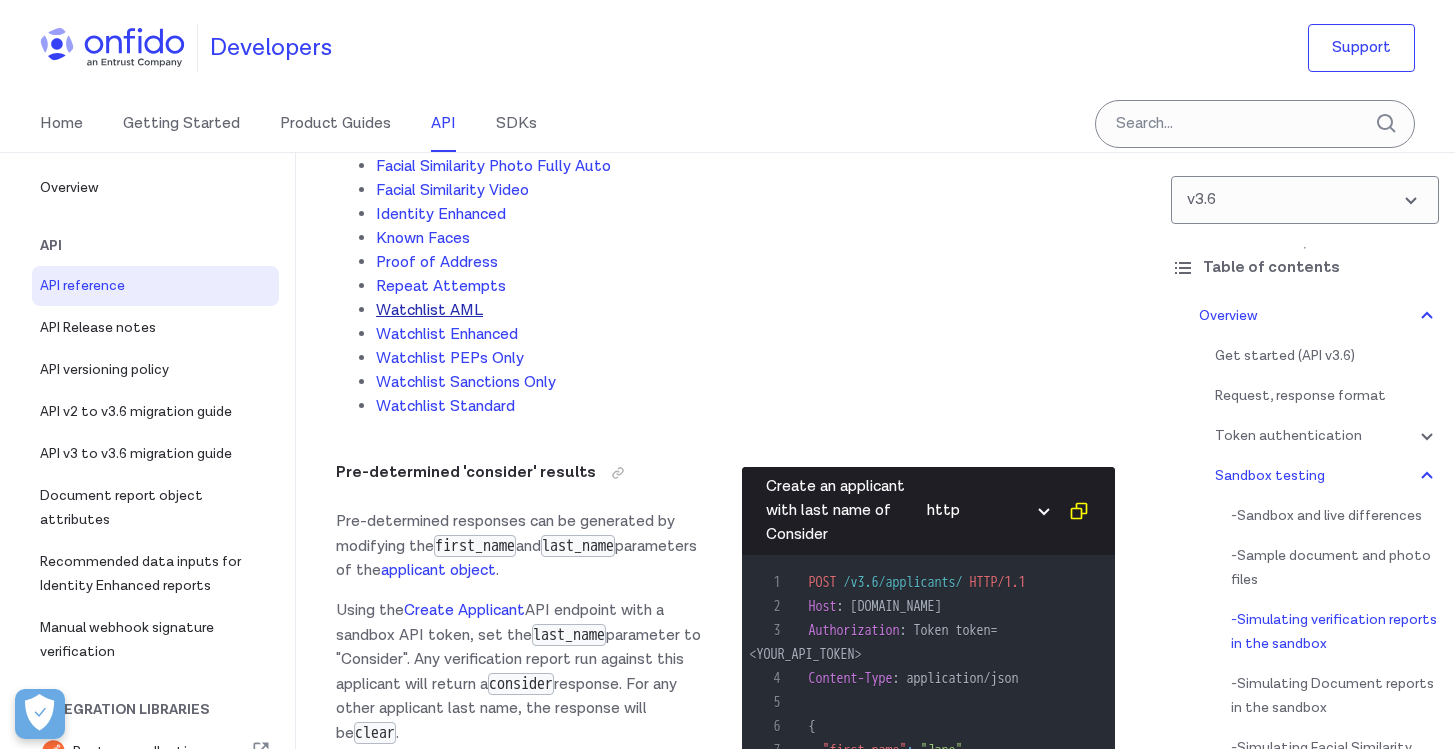click on "Watchlist AML" at bounding box center [429, 310] 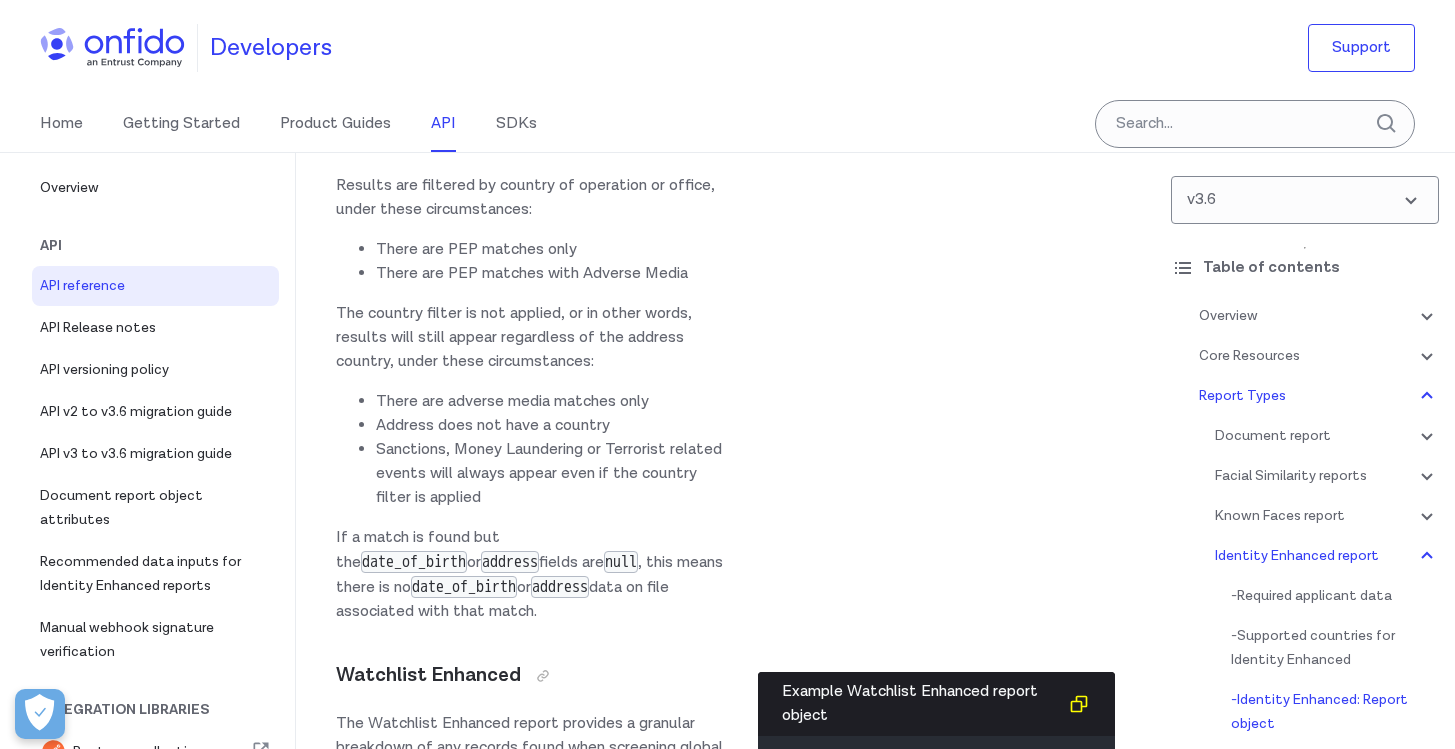 scroll, scrollTop: 140569, scrollLeft: 0, axis: vertical 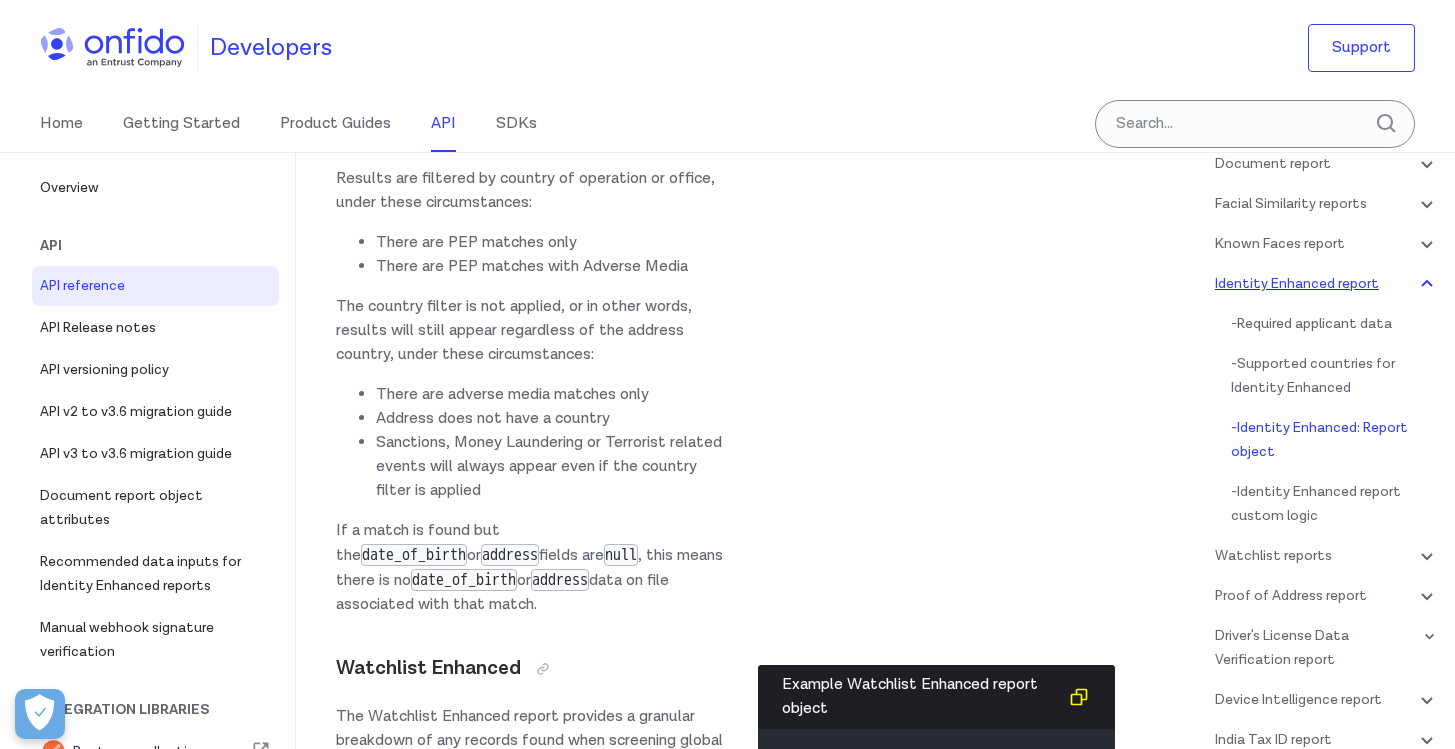 click on "Watchlist reports" at bounding box center [1327, 556] 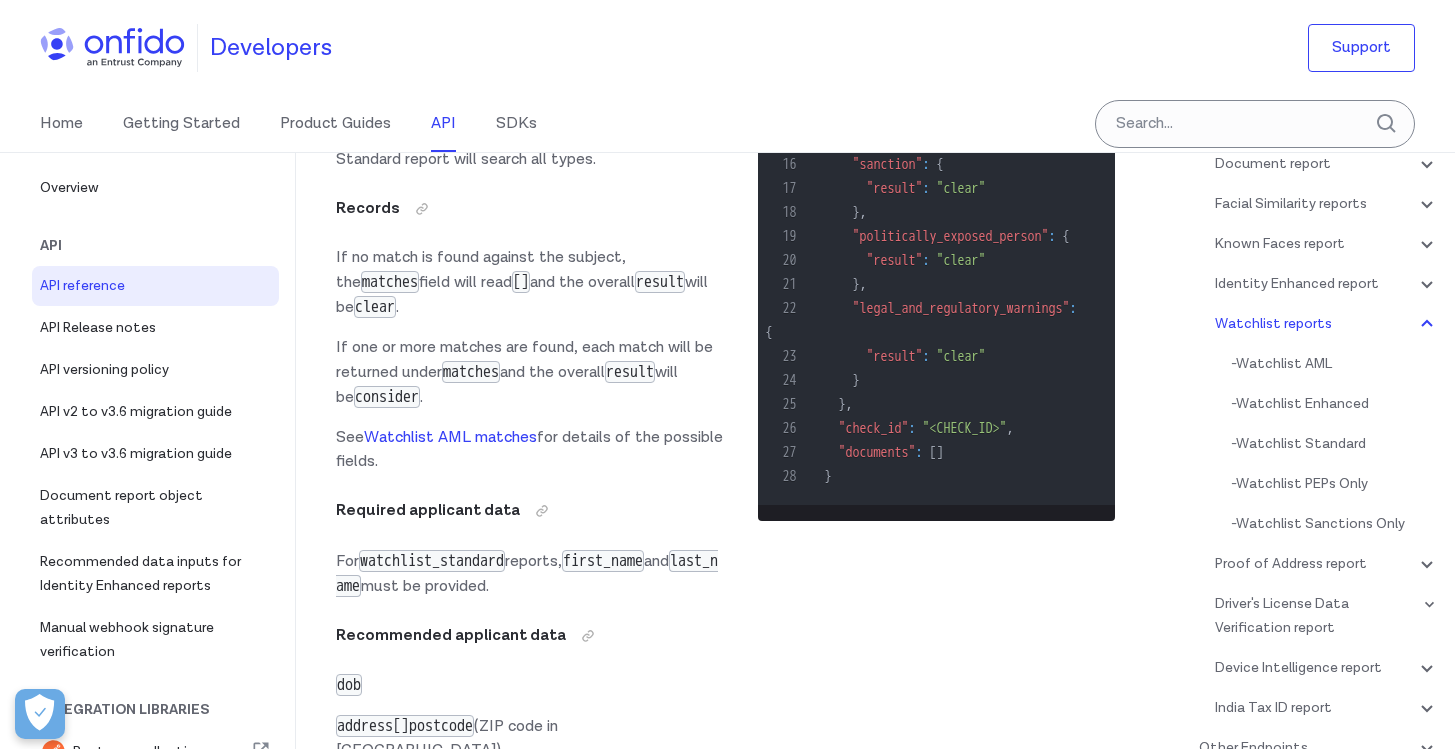 scroll, scrollTop: 145602, scrollLeft: 0, axis: vertical 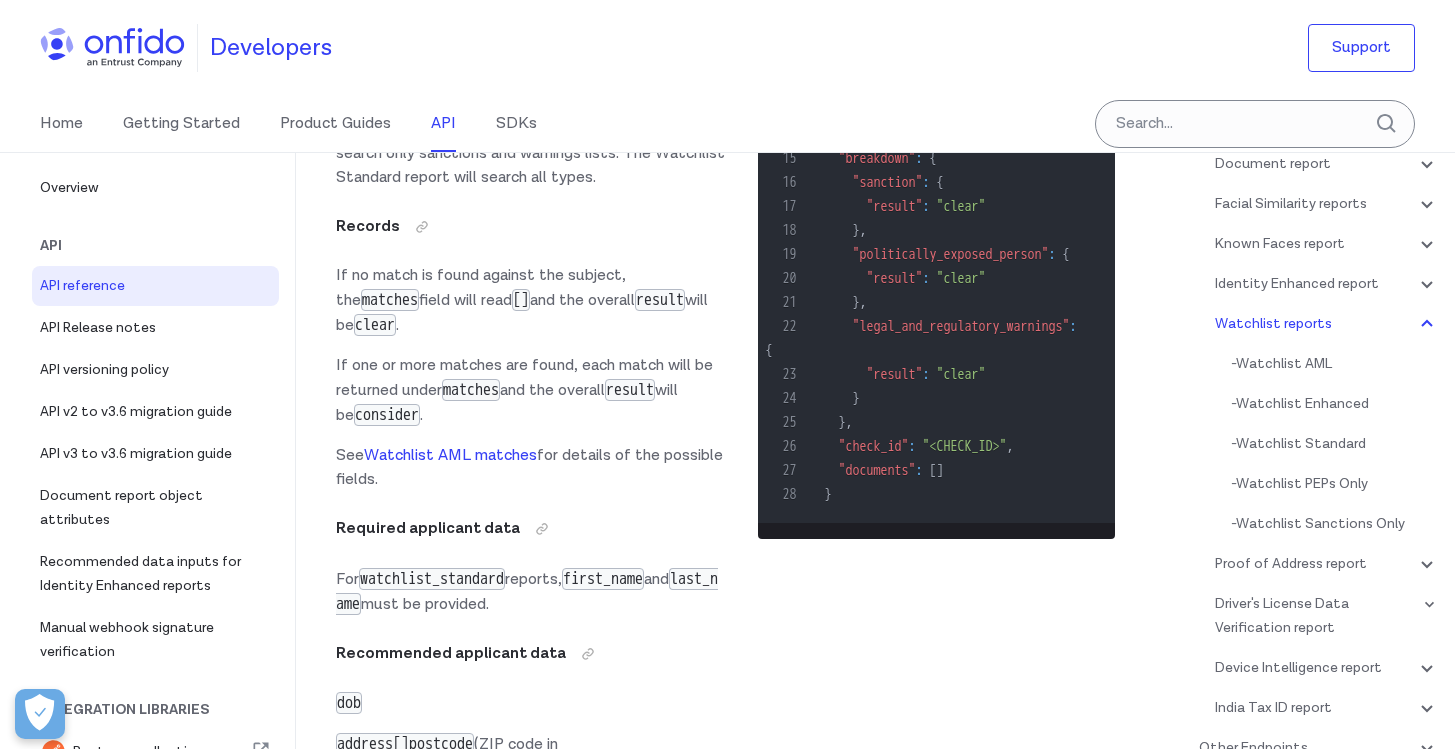 drag, startPoint x: 763, startPoint y: 460, endPoint x: 901, endPoint y: 473, distance: 138.61096 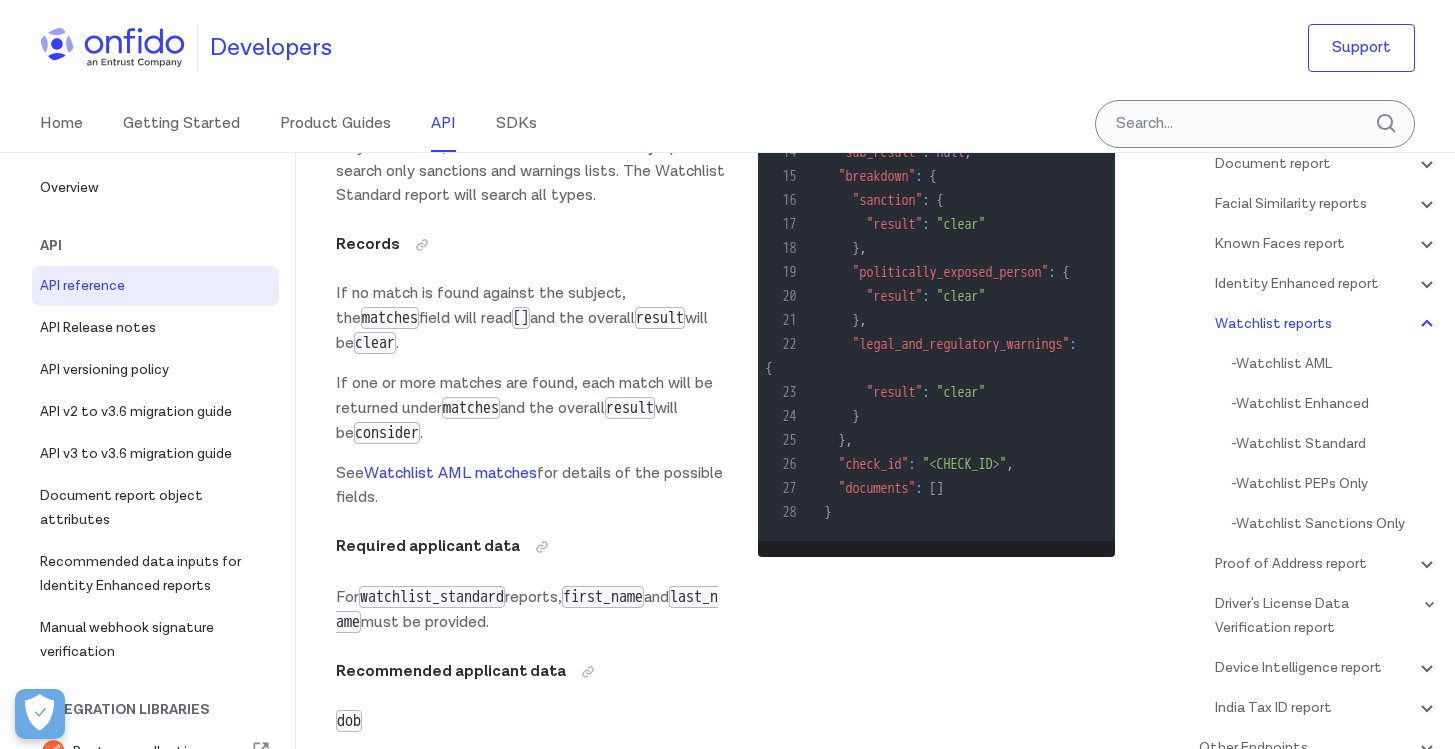scroll, scrollTop: 145577, scrollLeft: 0, axis: vertical 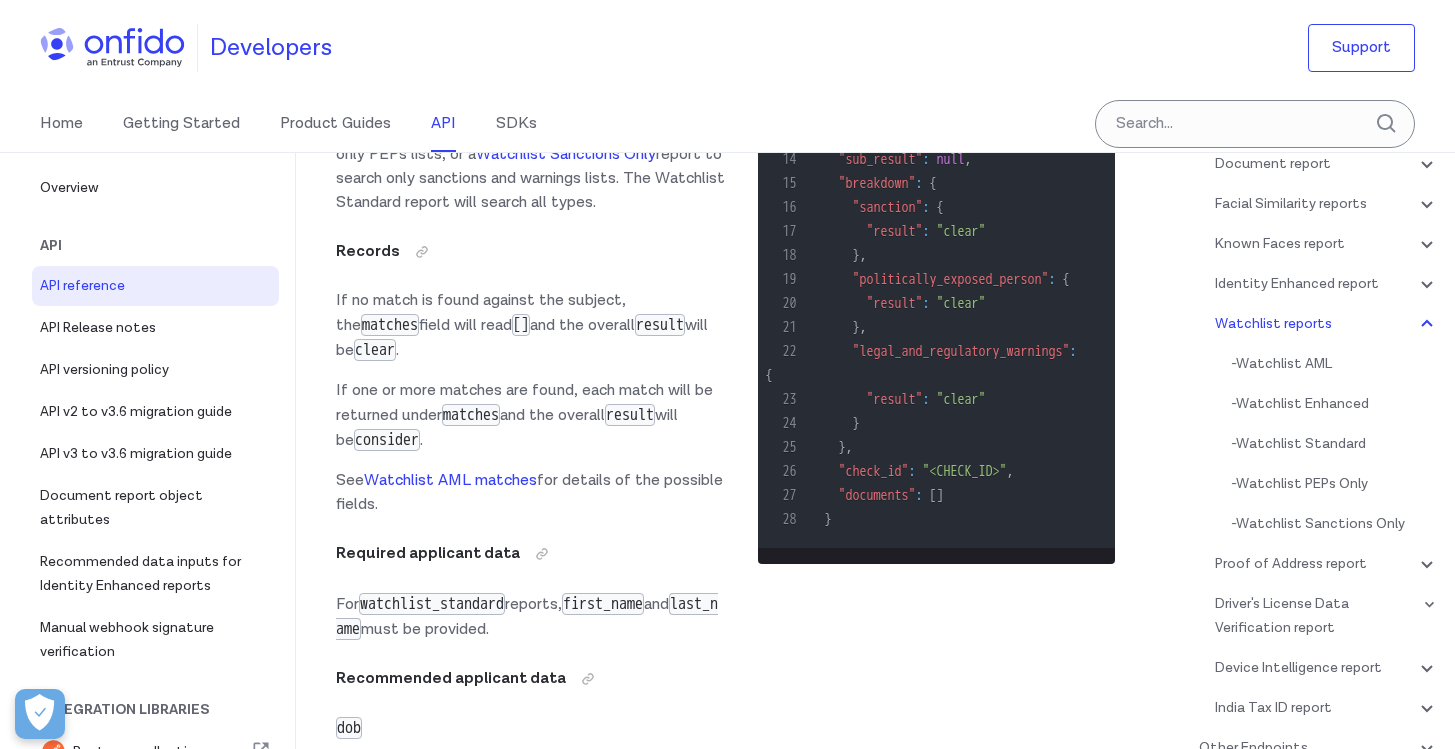 click at bounding box center (558, -8270) 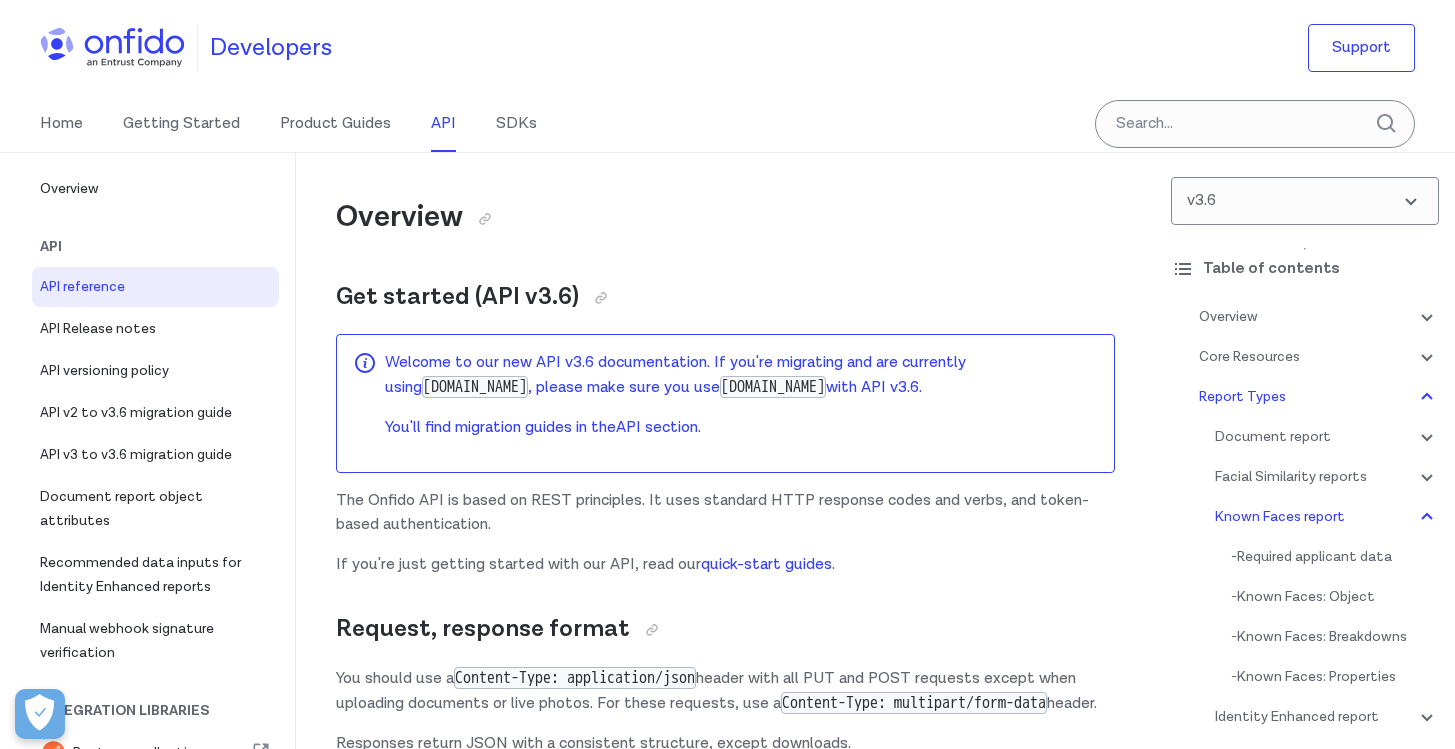 scroll, scrollTop: 136226, scrollLeft: 0, axis: vertical 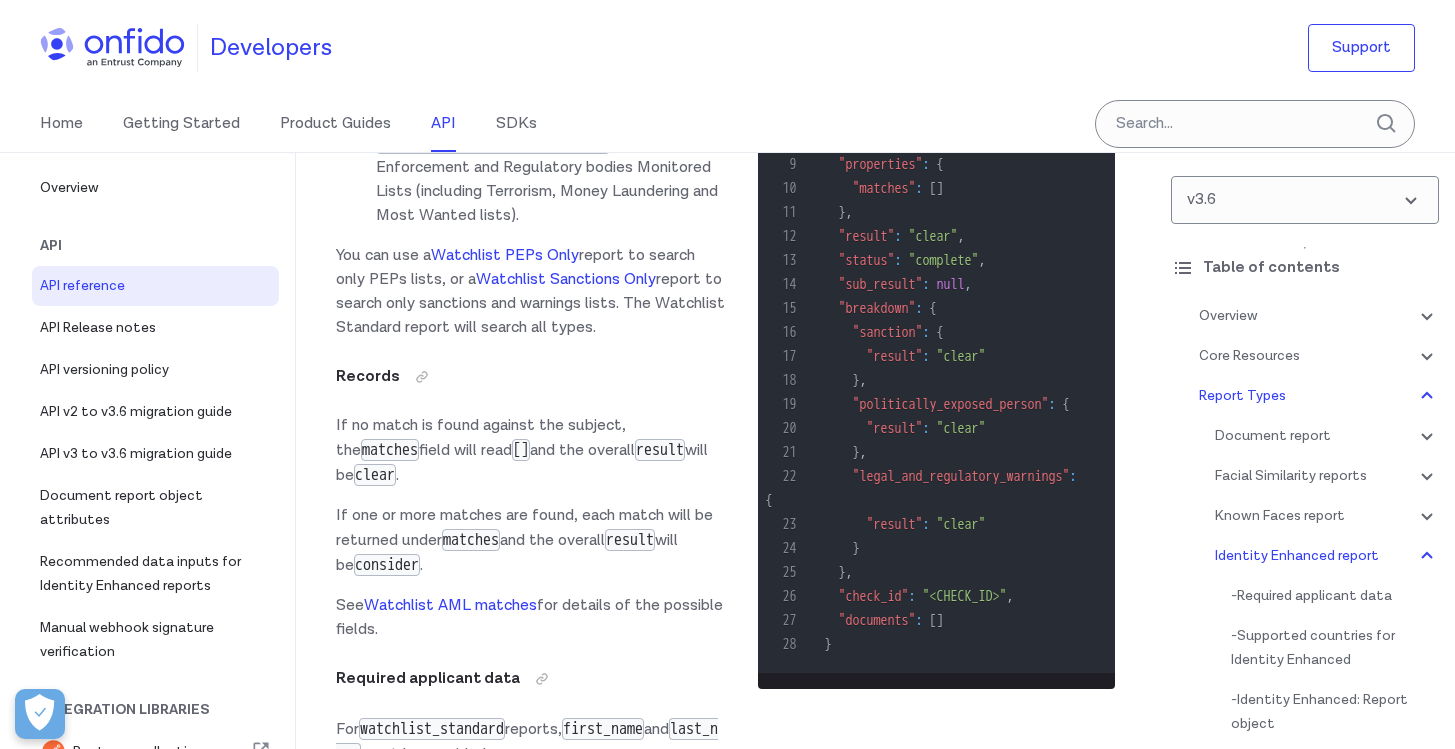 click at bounding box center (558, -8145) 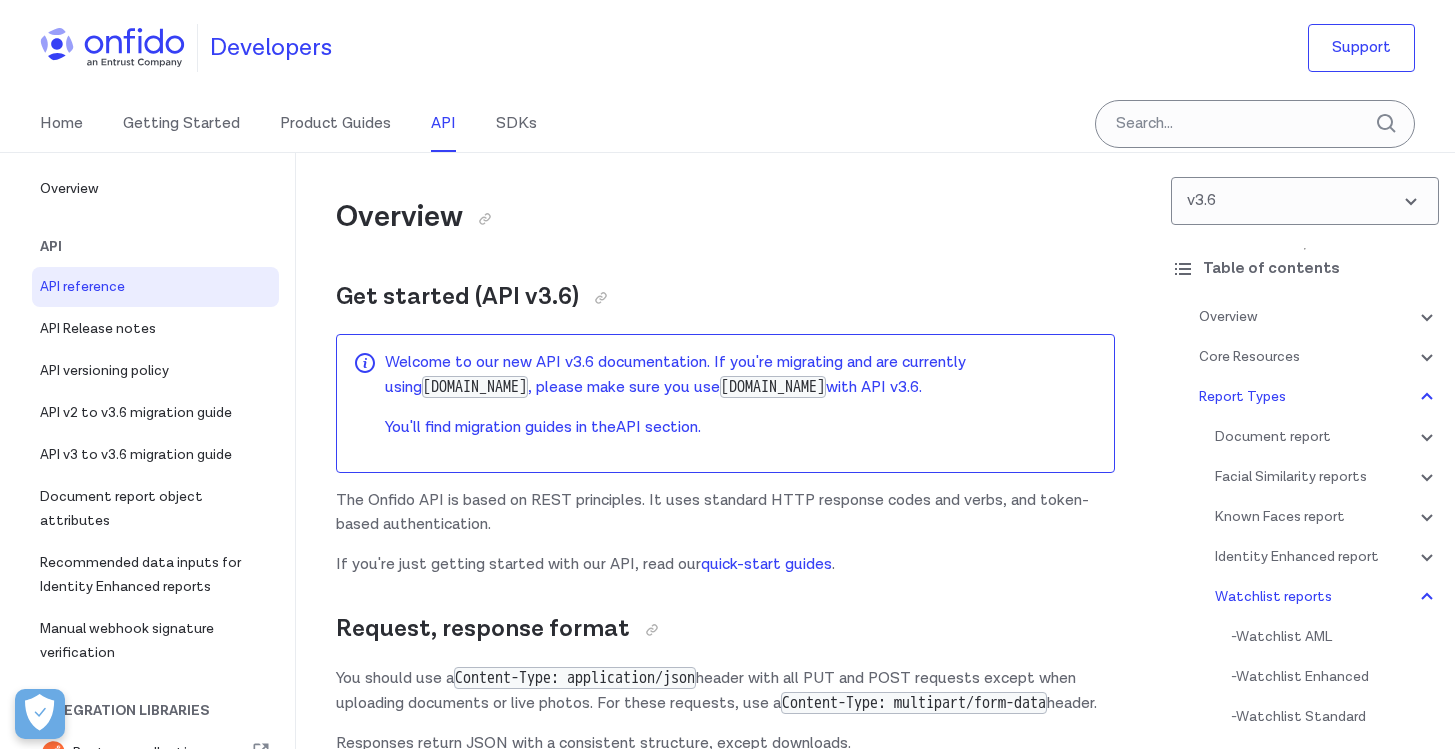 scroll, scrollTop: 145553, scrollLeft: 0, axis: vertical 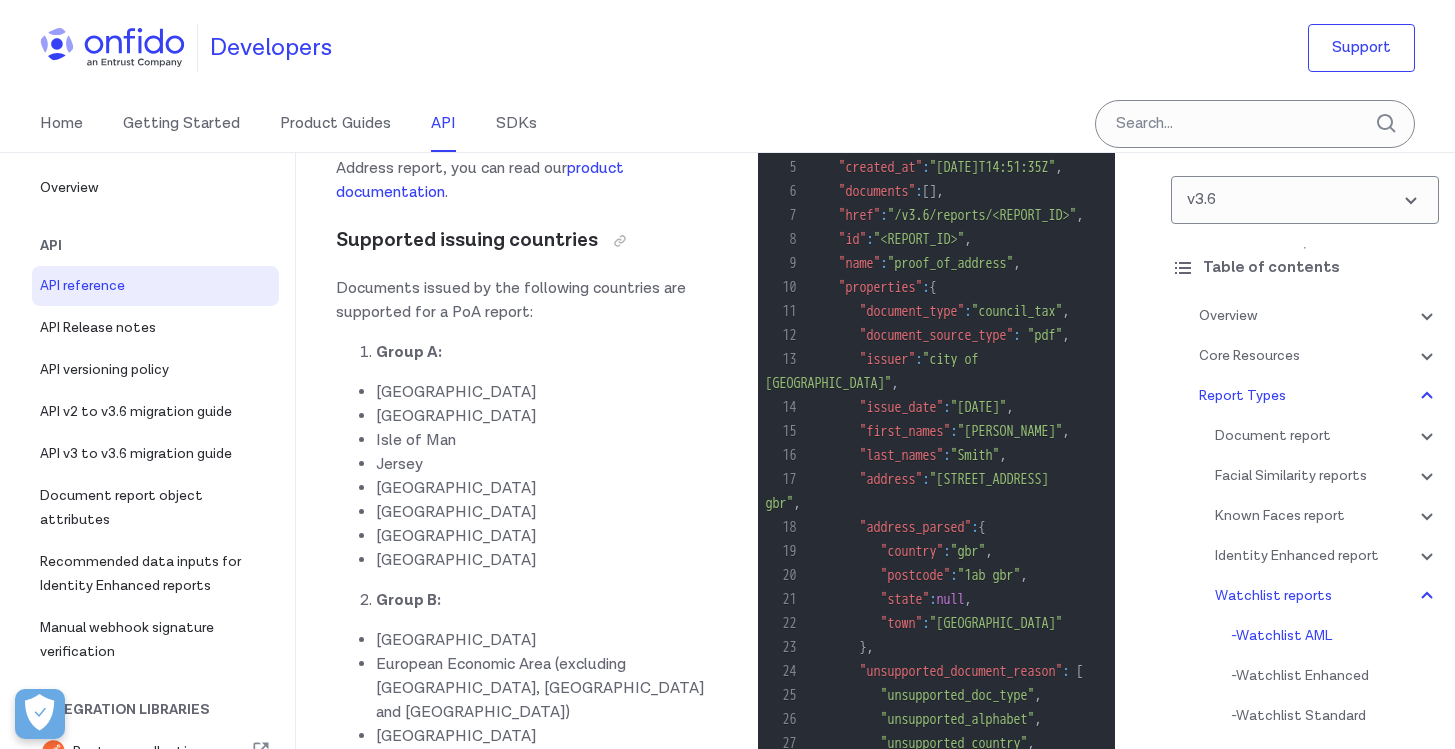 click at bounding box center (542, -8149) 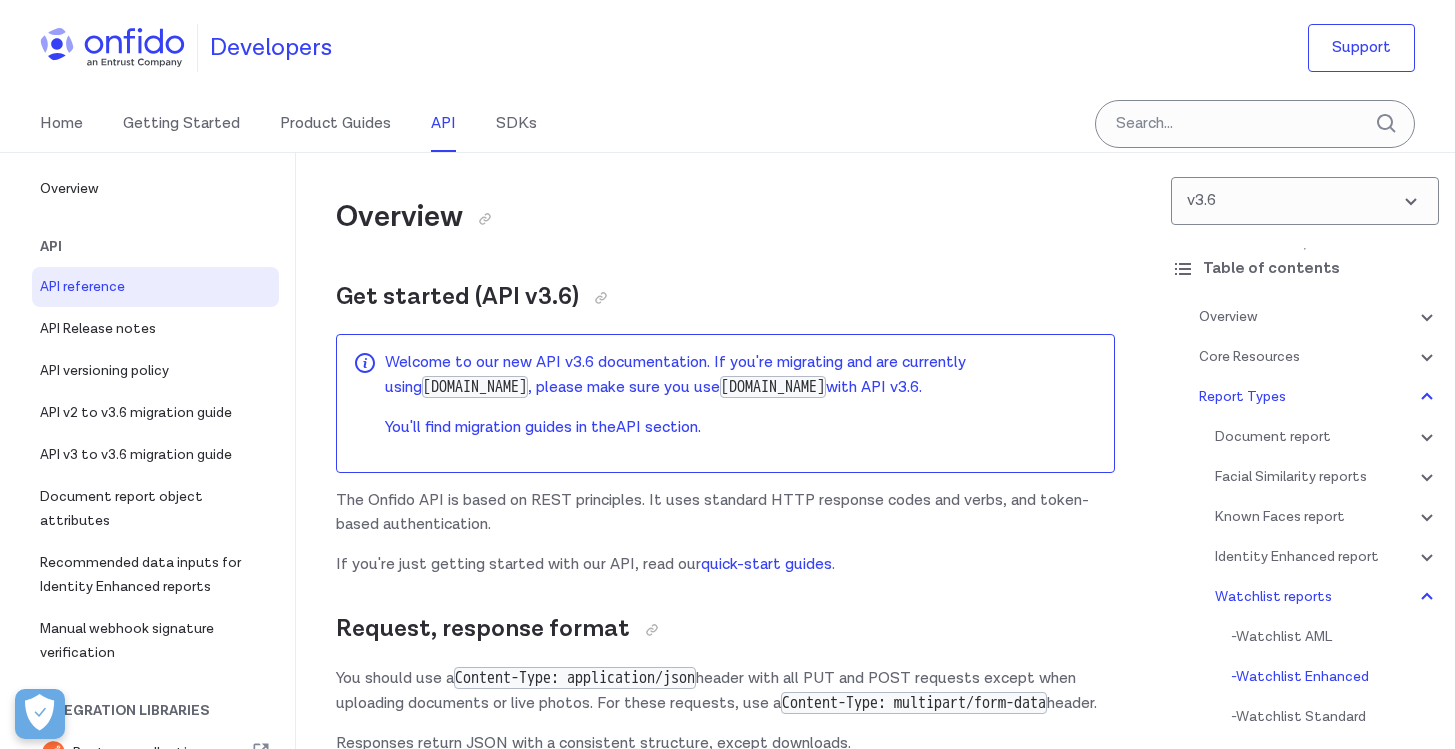 scroll, scrollTop: 150114, scrollLeft: 0, axis: vertical 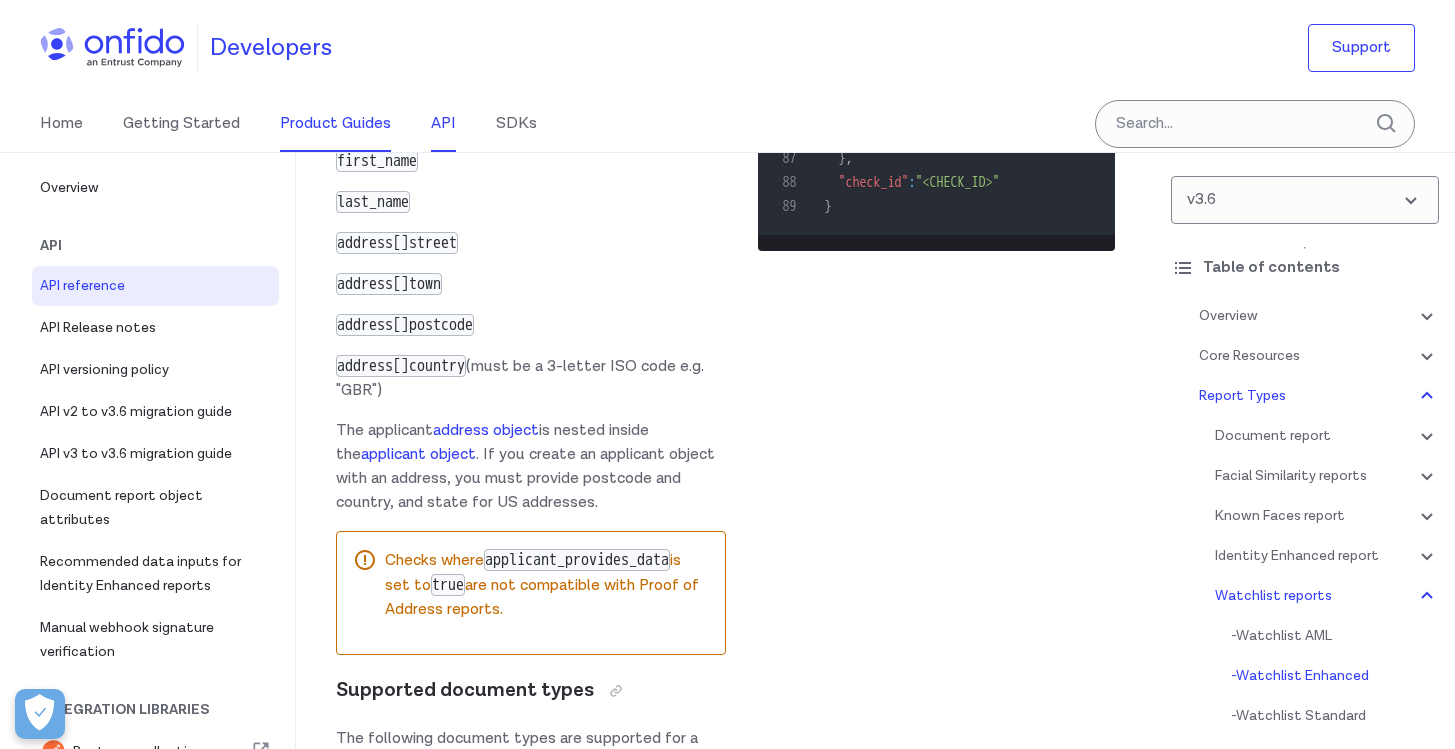 click on "Product Guides" at bounding box center [335, 124] 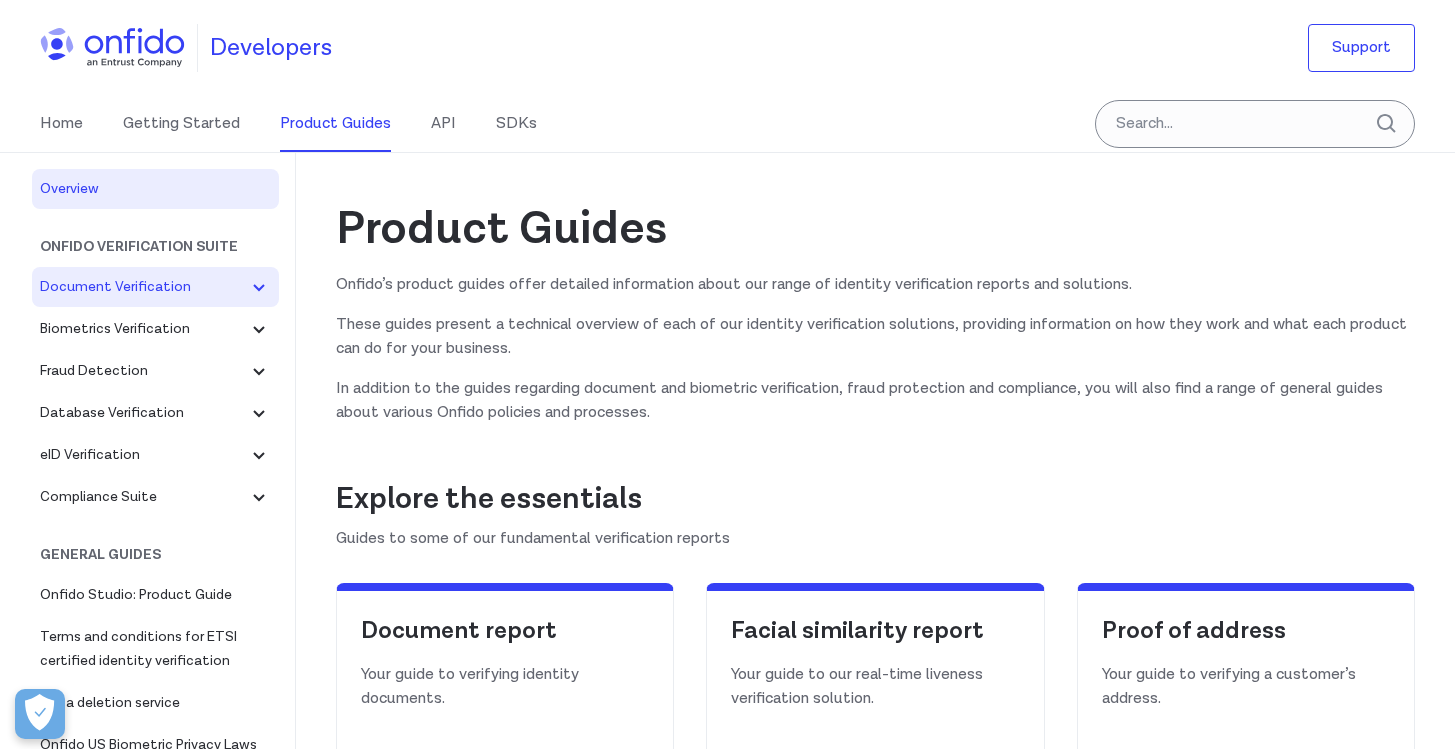 click on "Document Verification" at bounding box center [143, 287] 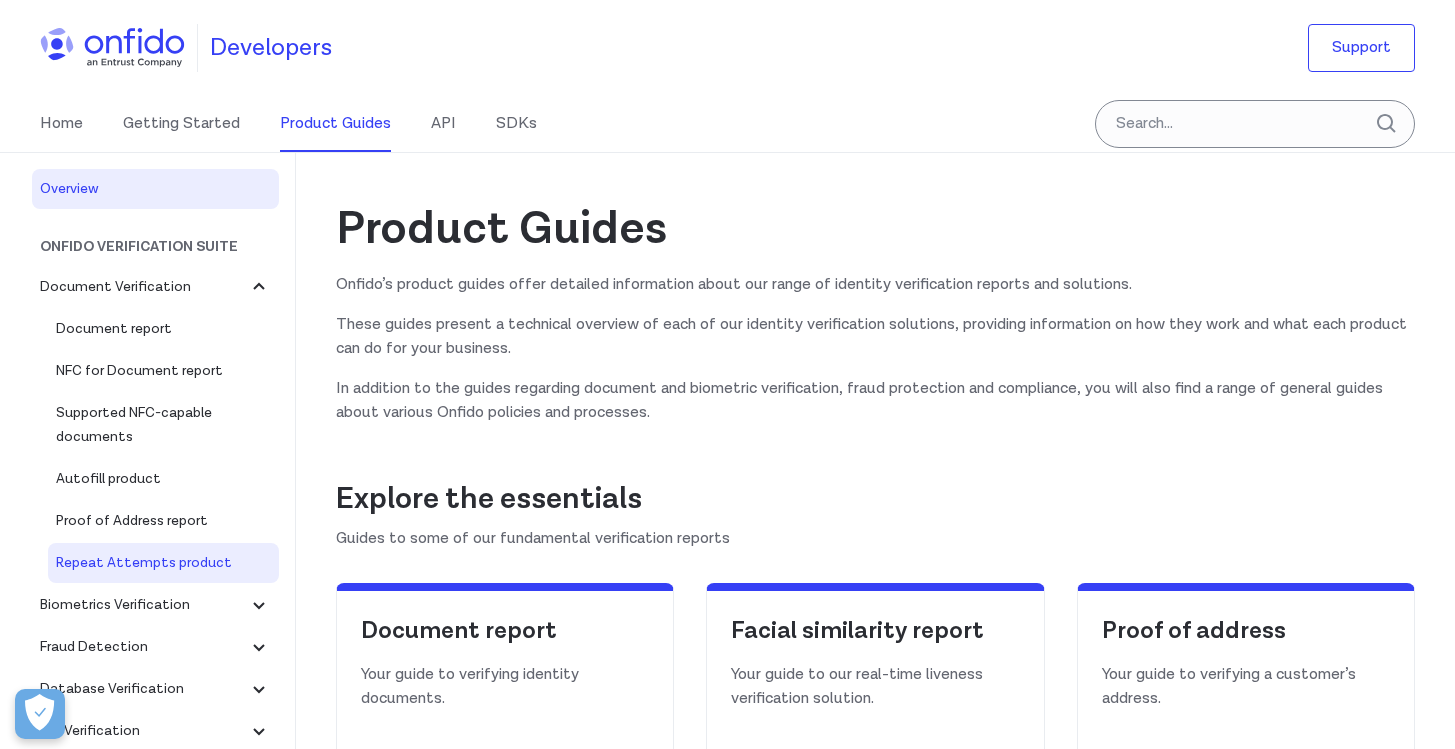 click on "Repeat Attempts product" at bounding box center [163, 563] 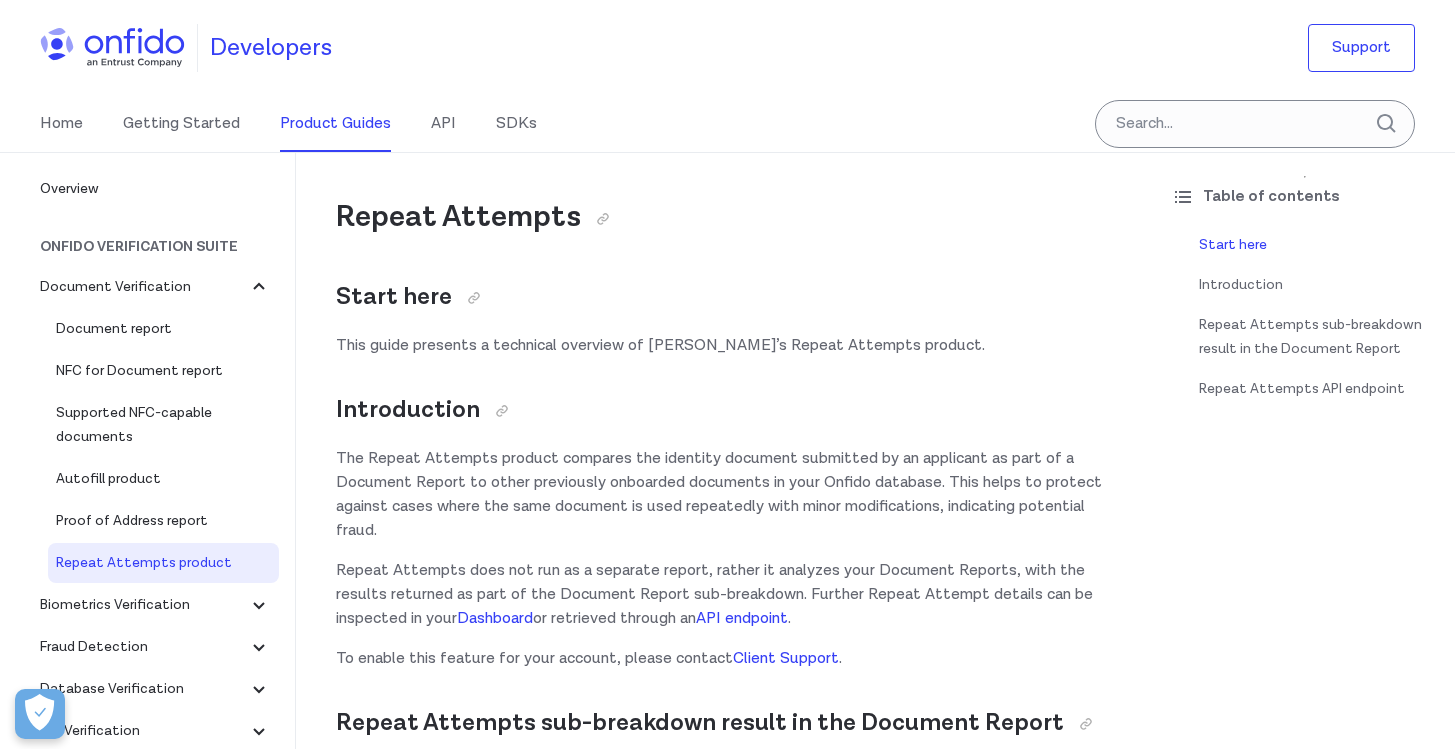 scroll, scrollTop: 0, scrollLeft: 0, axis: both 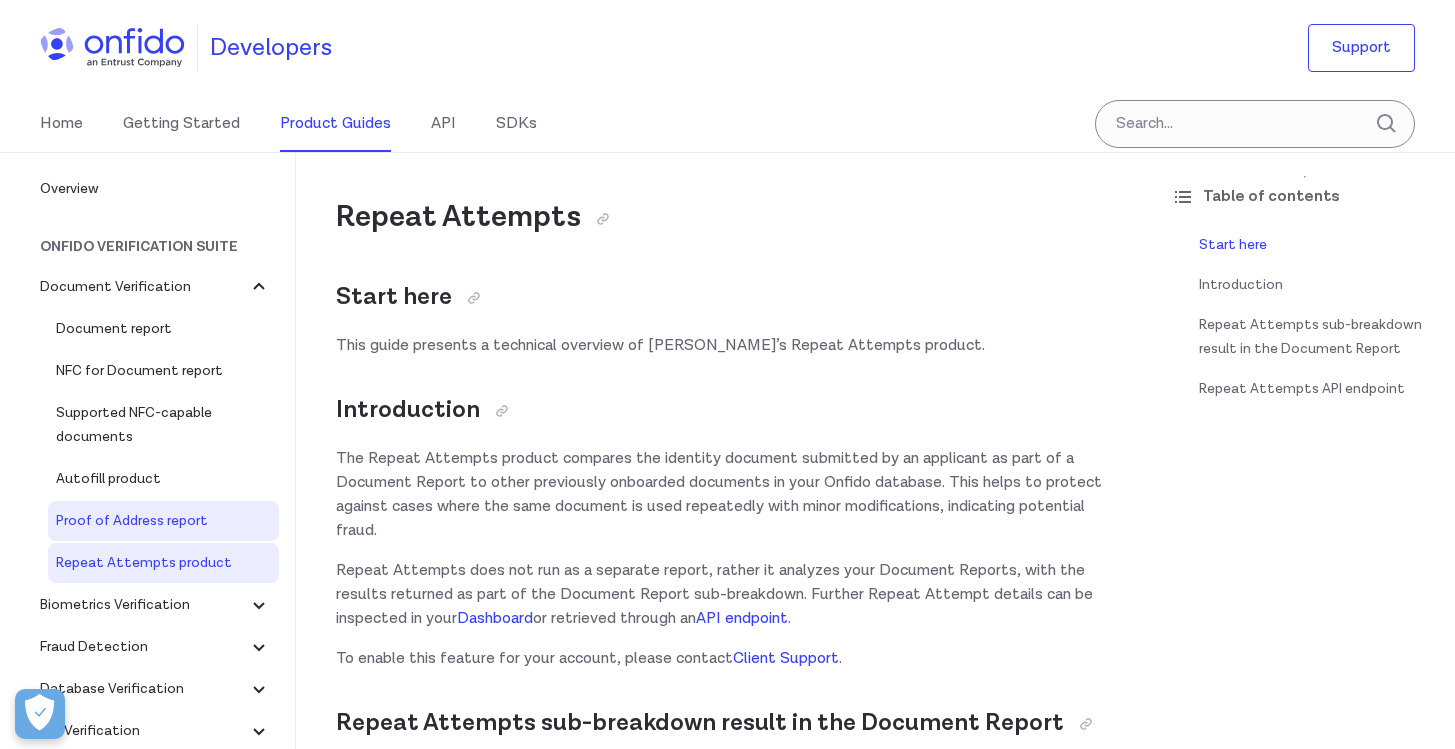click on "Proof of Address report" at bounding box center [163, 521] 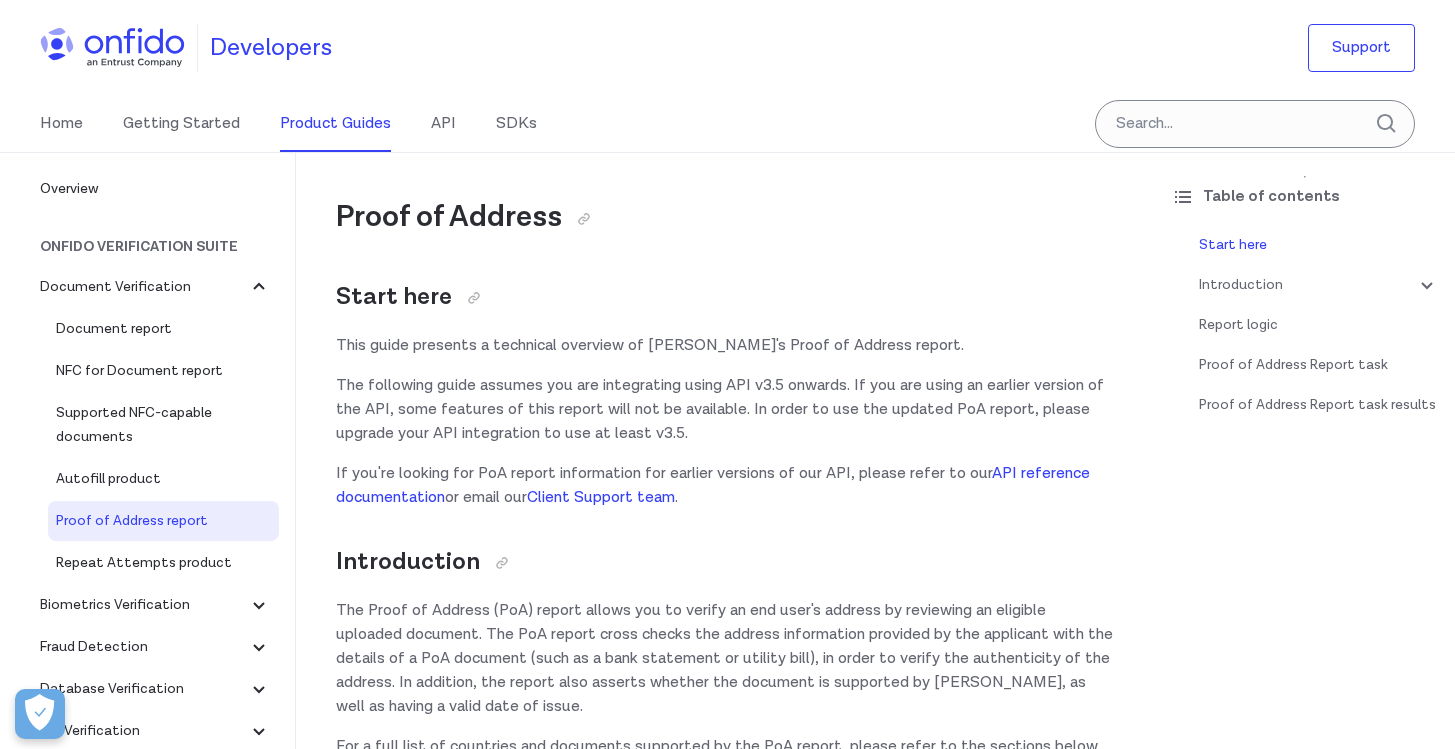 scroll, scrollTop: 0, scrollLeft: 0, axis: both 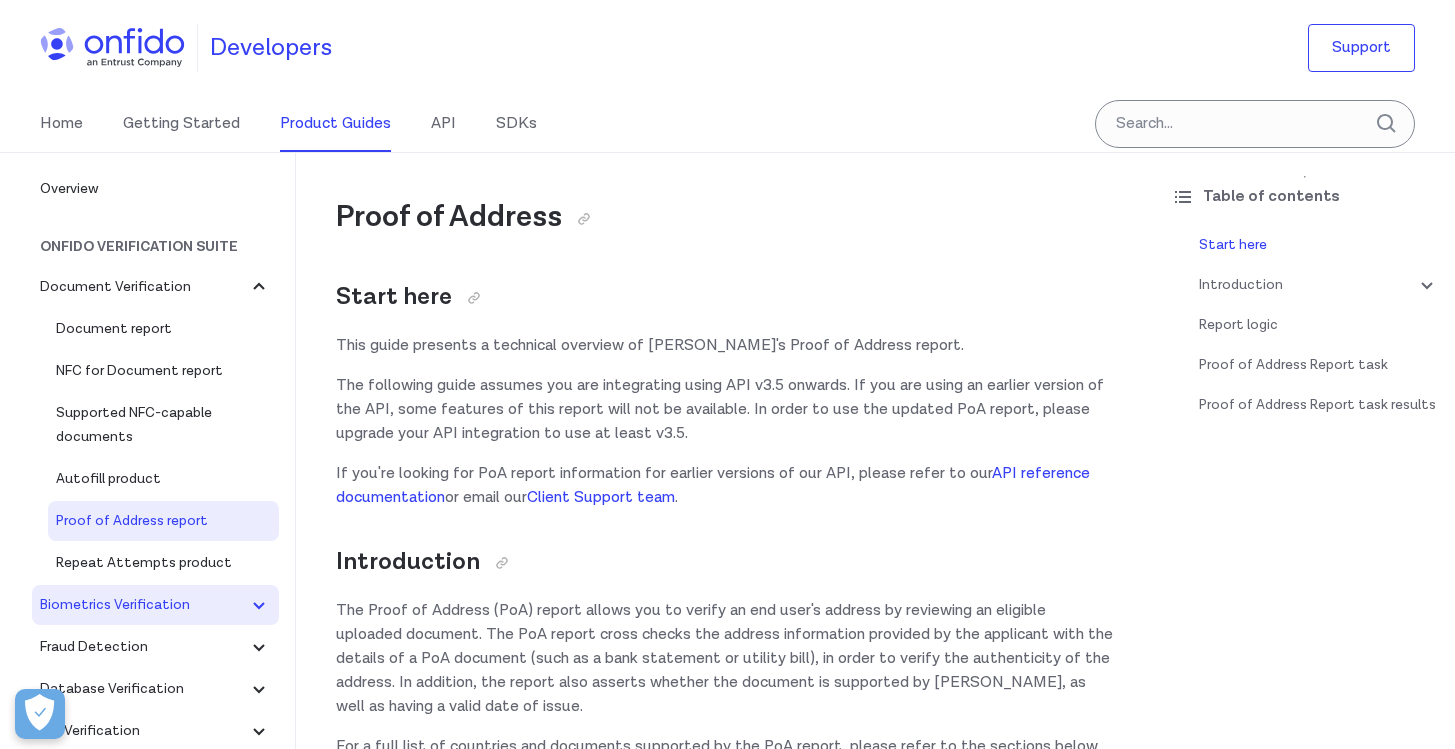 click on "Biometrics Verification" at bounding box center [143, 605] 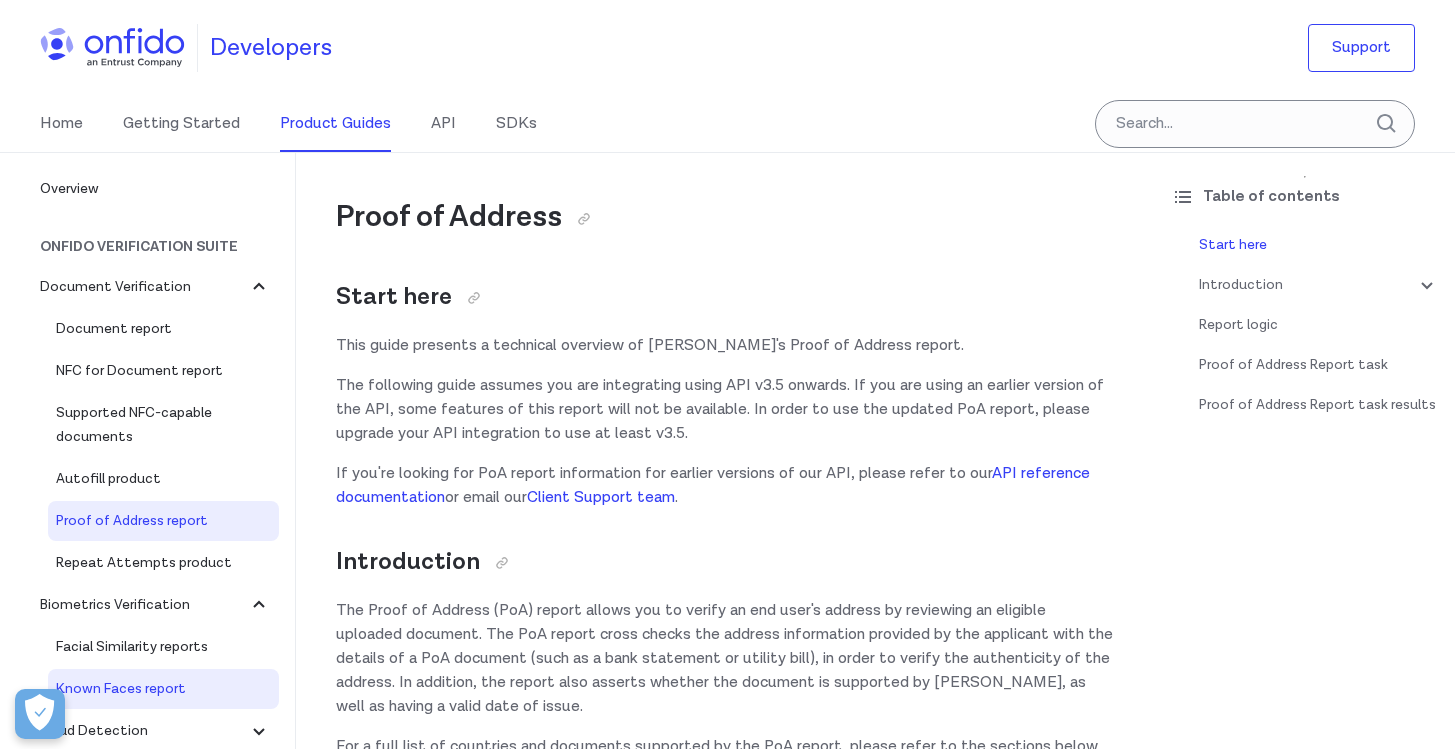 click on "Known Faces report" at bounding box center (163, 689) 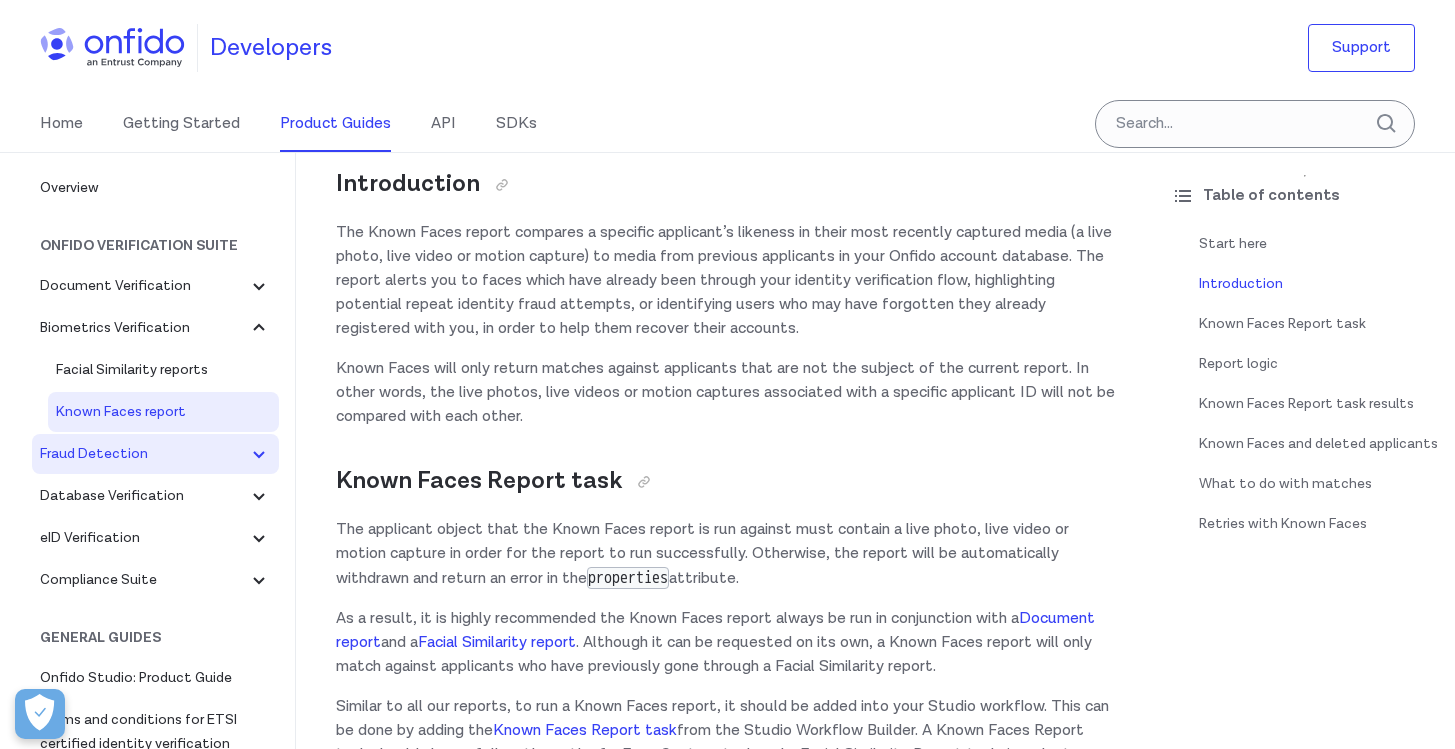 scroll, scrollTop: 228, scrollLeft: 0, axis: vertical 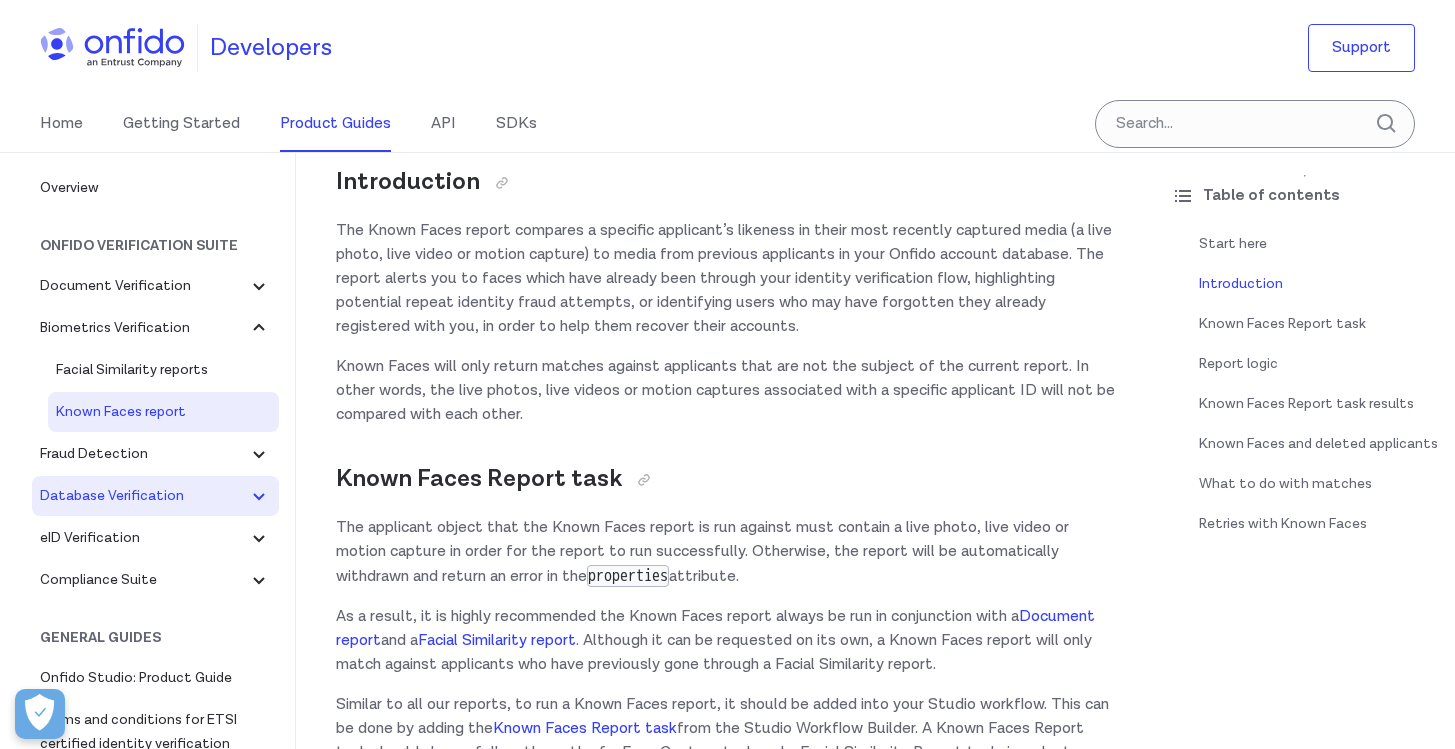 click on "Database Verification" at bounding box center (143, 496) 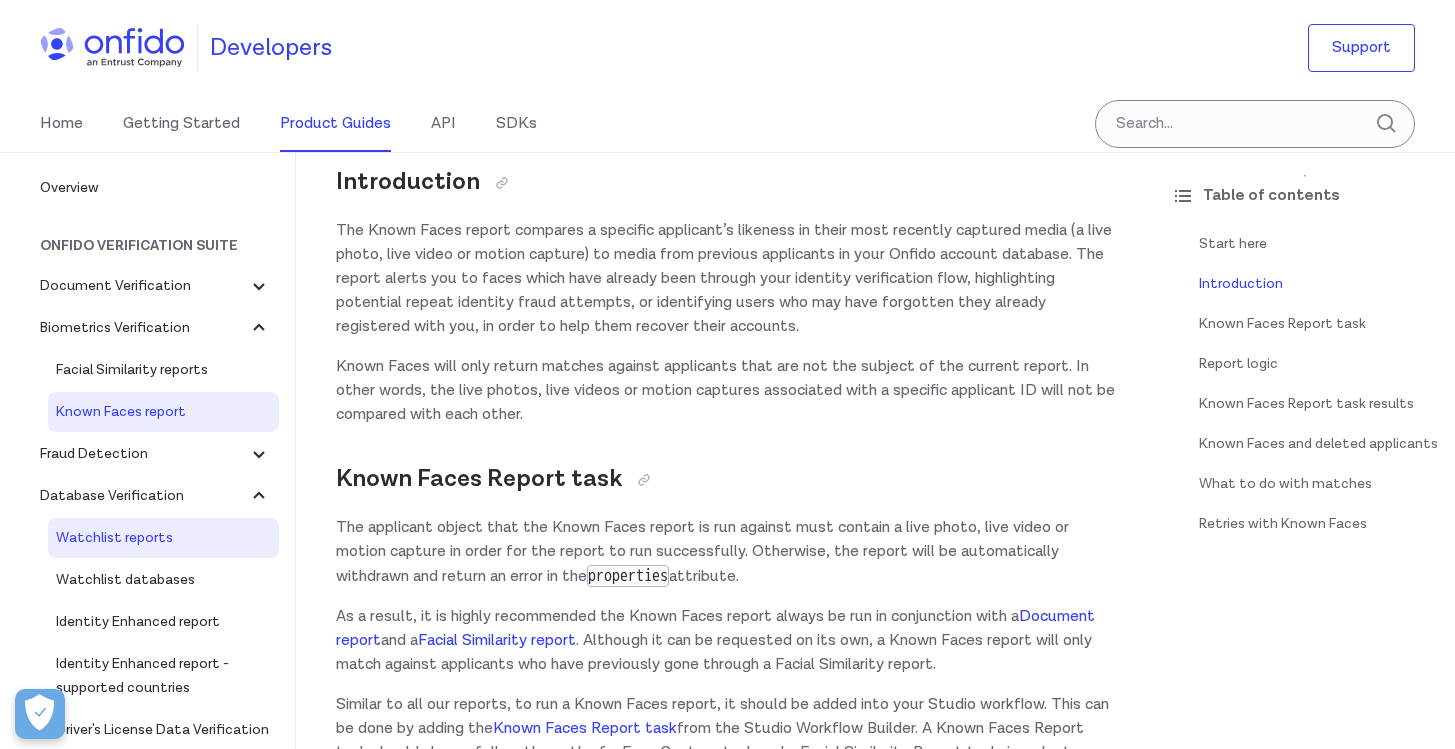 click on "Watchlist reports" at bounding box center [163, 538] 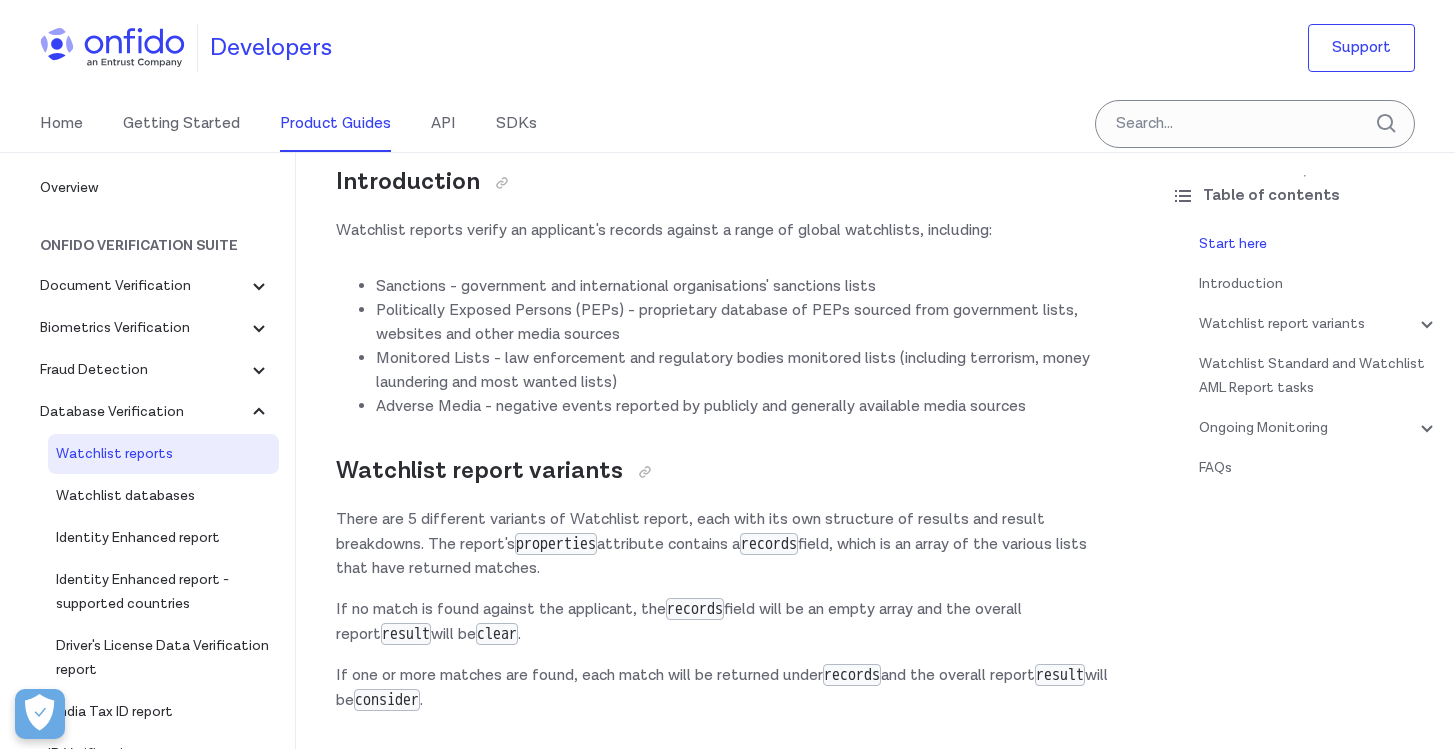 scroll, scrollTop: 0, scrollLeft: 0, axis: both 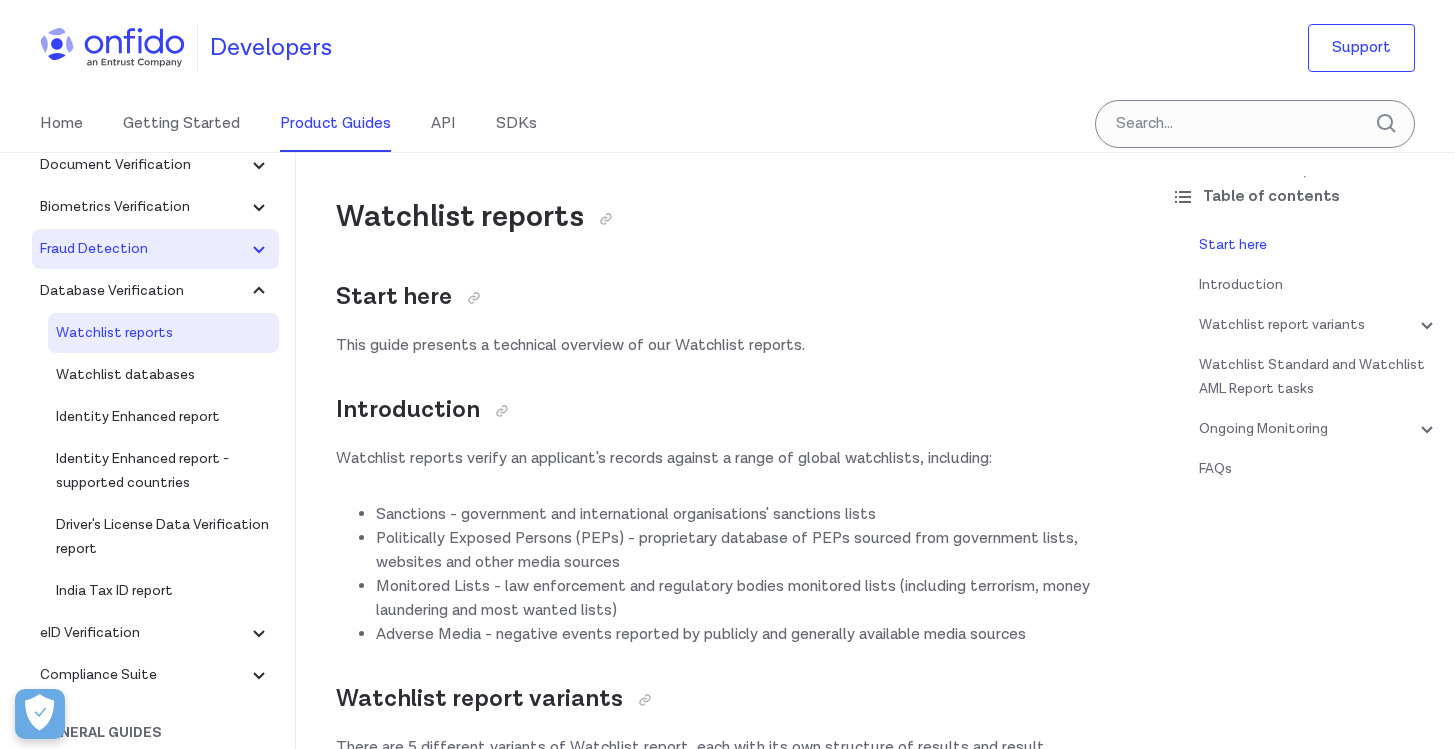 click on "Fraud Detection" at bounding box center (143, 249) 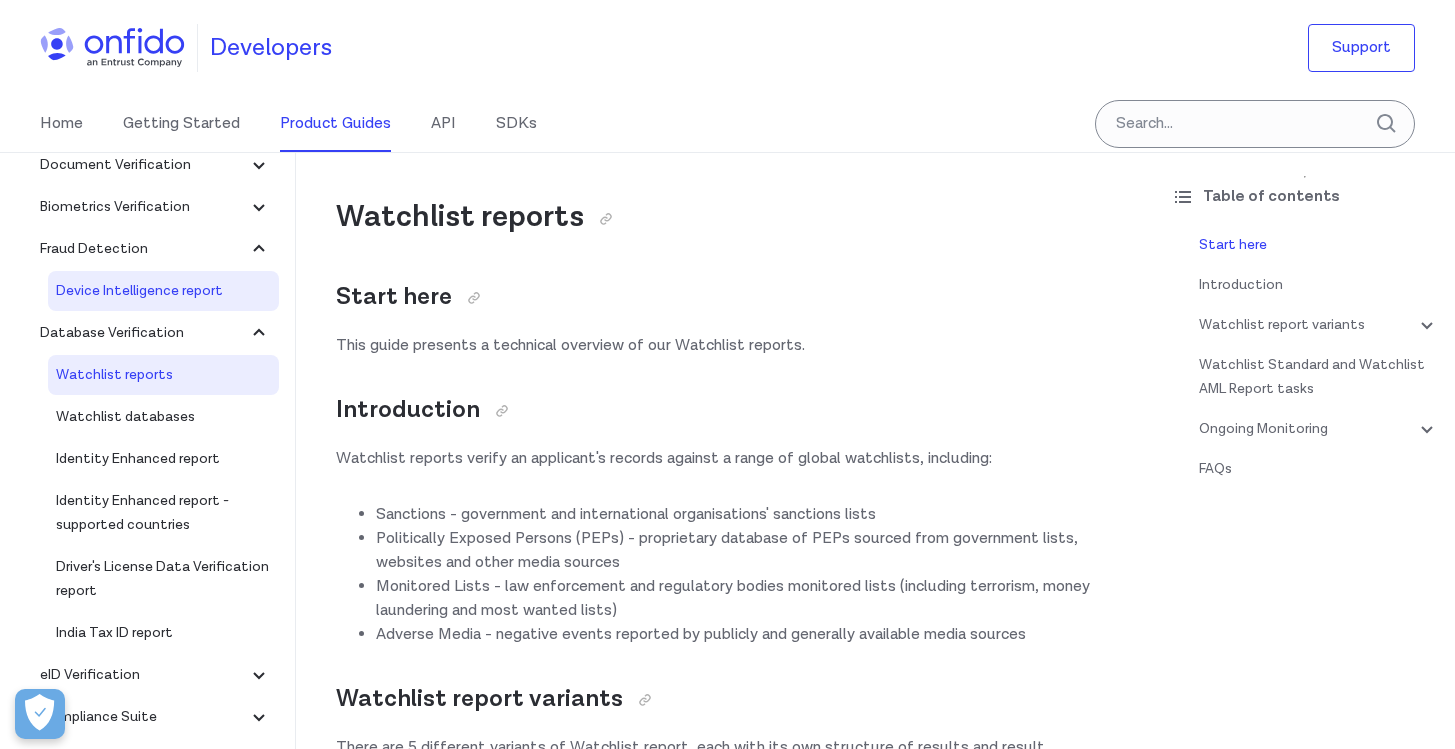 click on "Device Intelligence report" at bounding box center (163, 291) 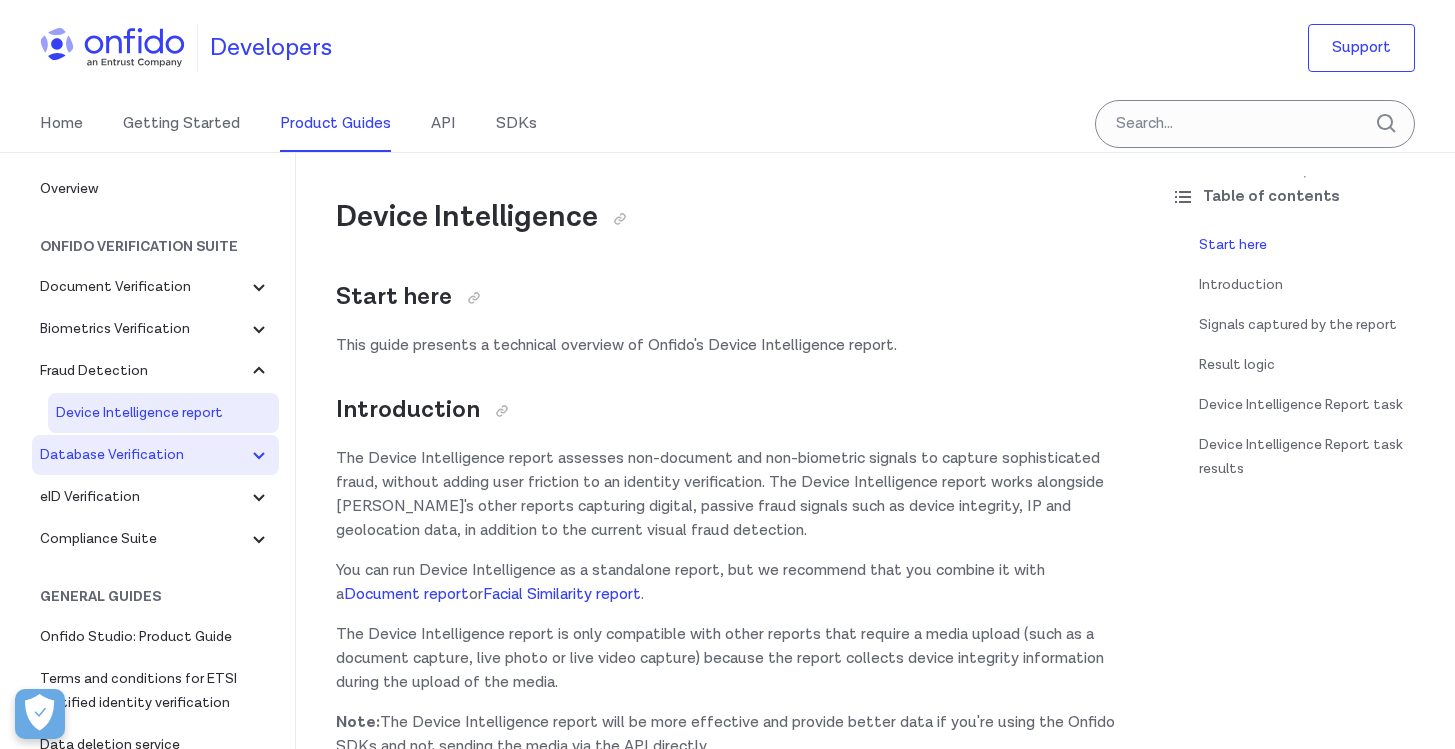 click on "Database Verification" at bounding box center [155, 455] 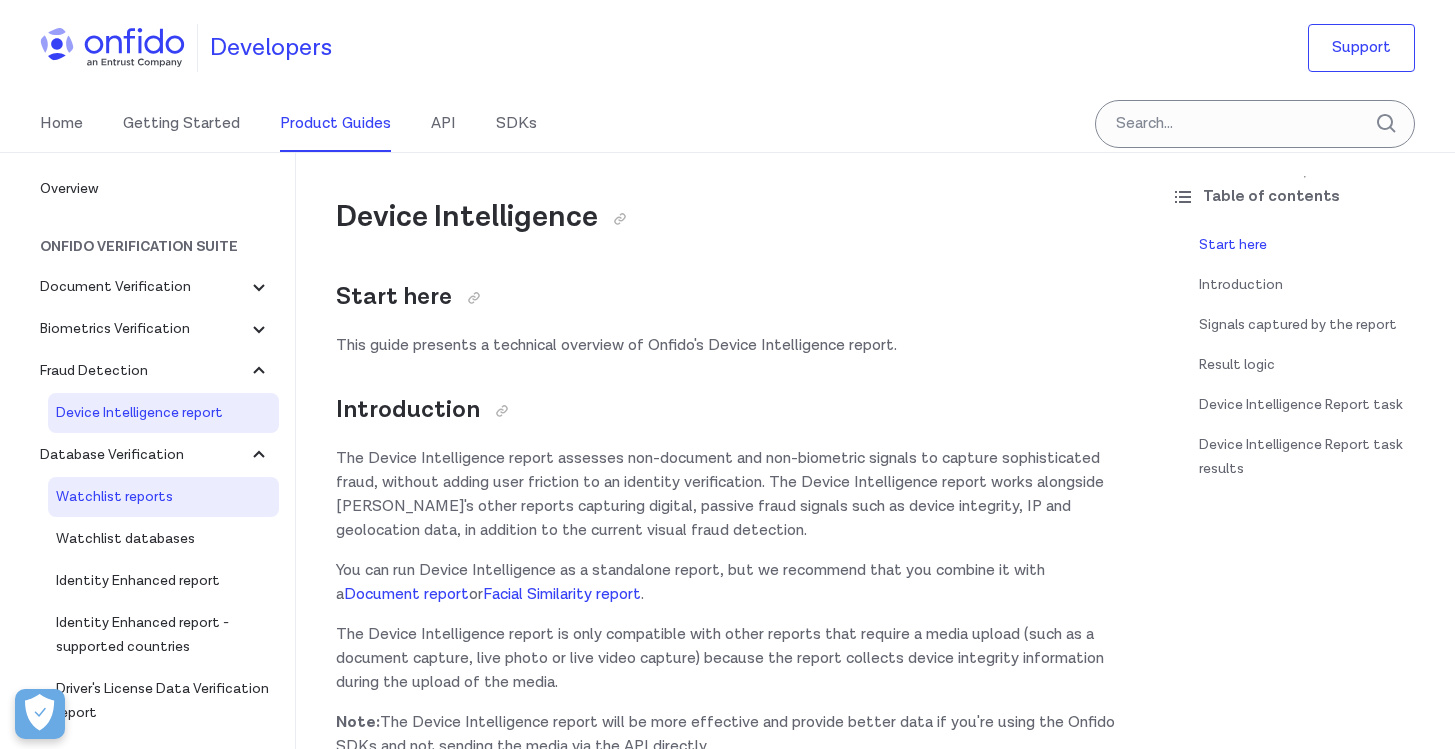 click on "Watchlist reports" at bounding box center [163, 497] 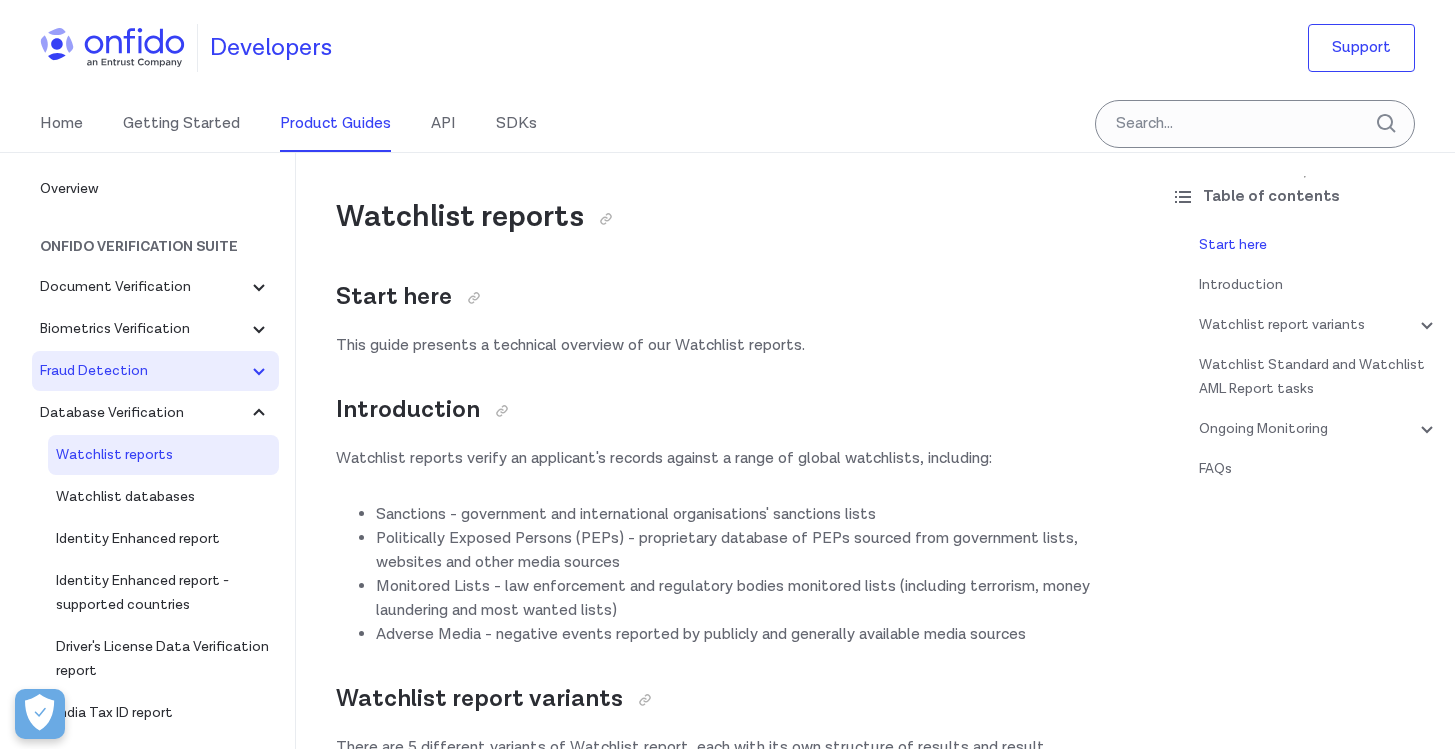 click on "Fraud Detection" at bounding box center [155, 371] 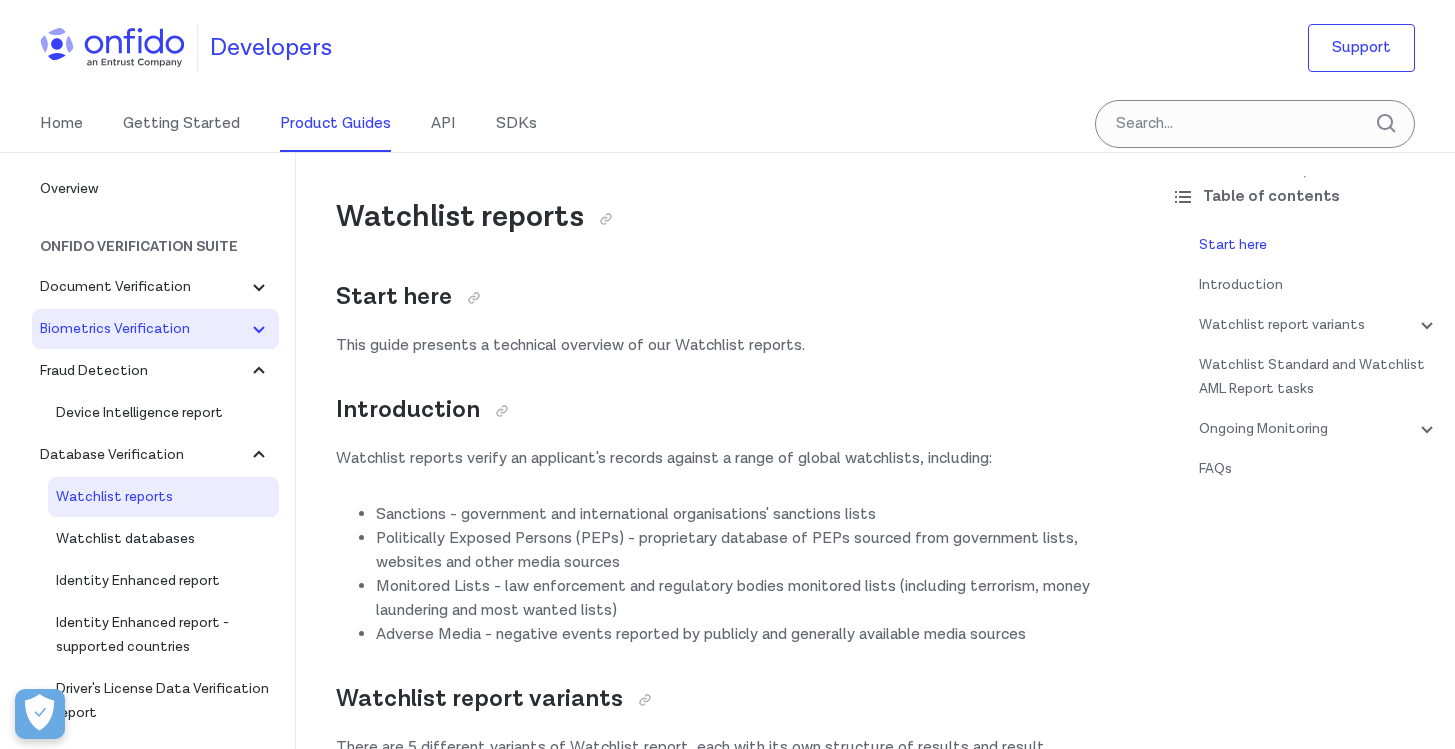 click on "Biometrics Verification" at bounding box center (155, 329) 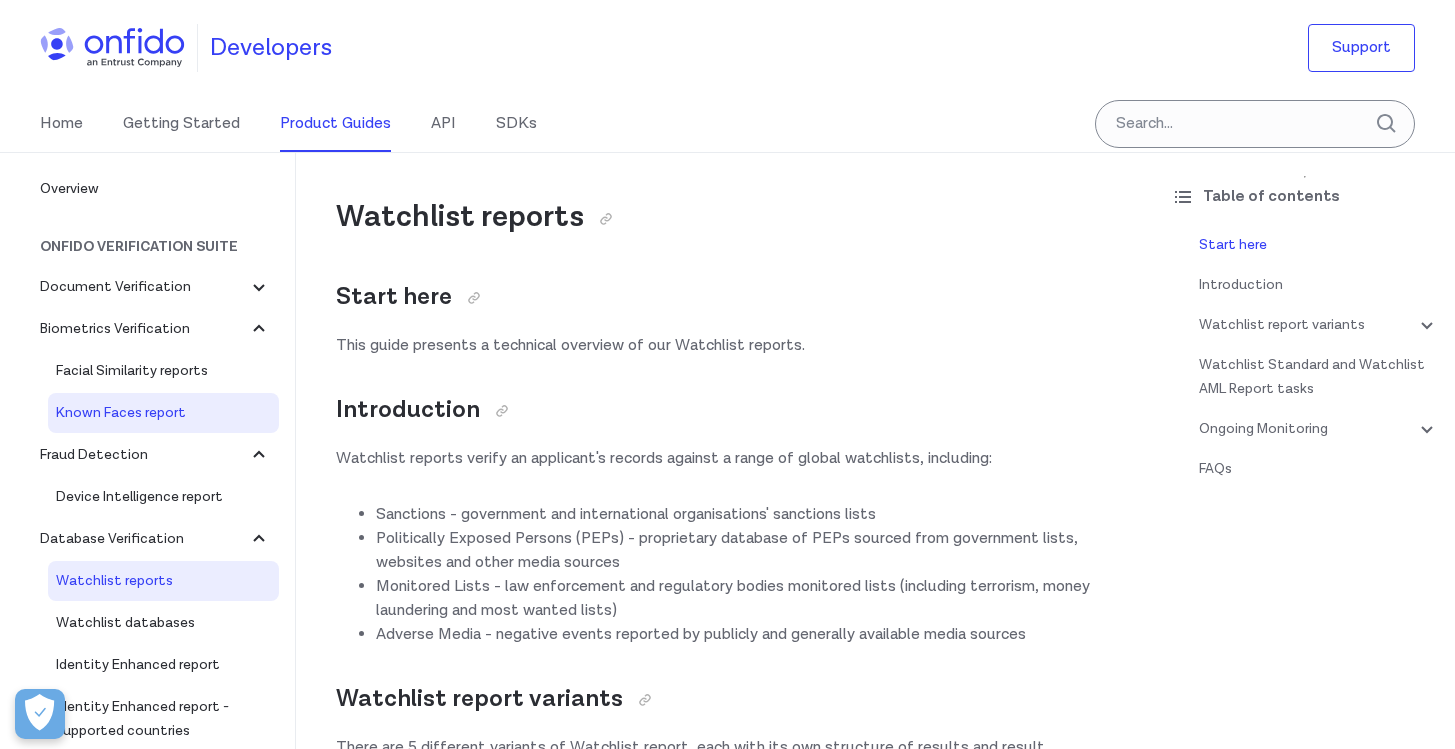 click on "Known Faces report" at bounding box center (163, 413) 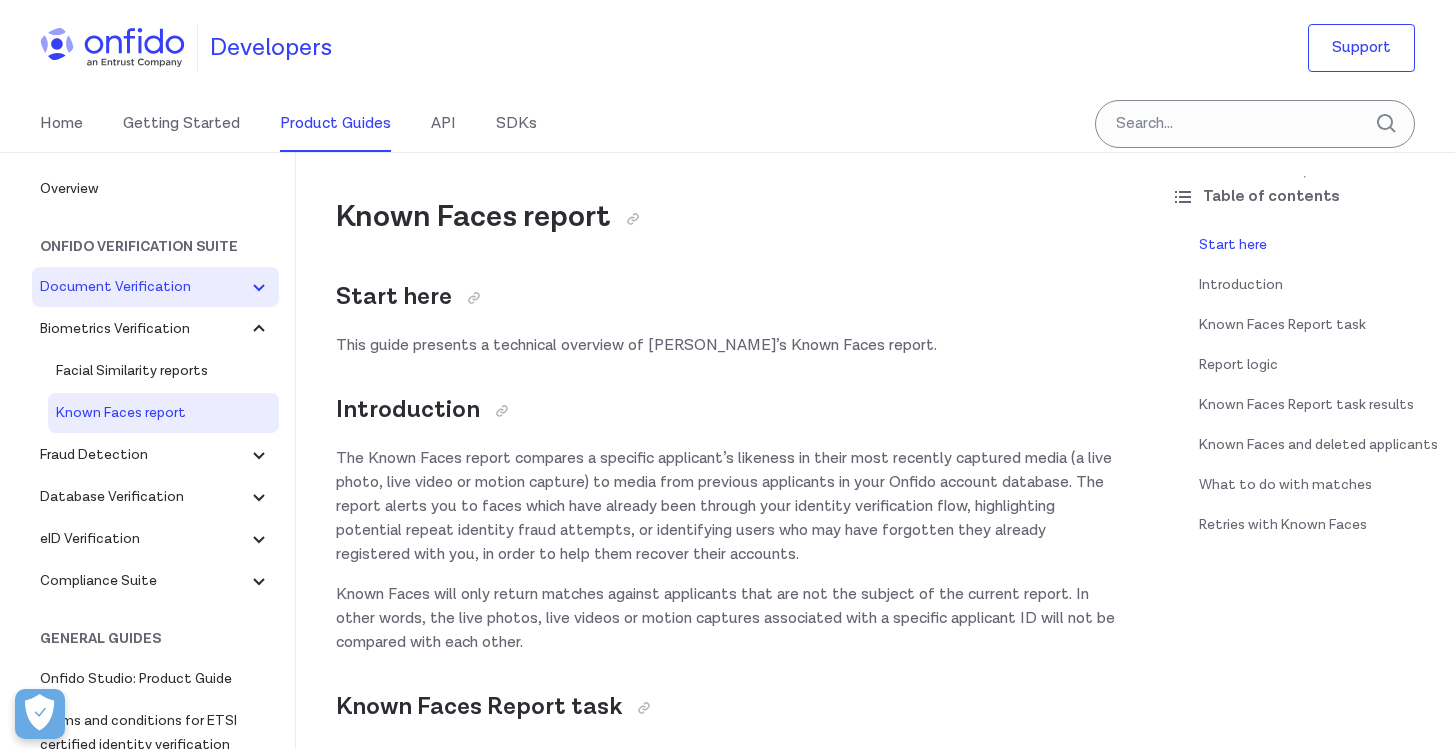 click on "Document Verification" at bounding box center (143, 287) 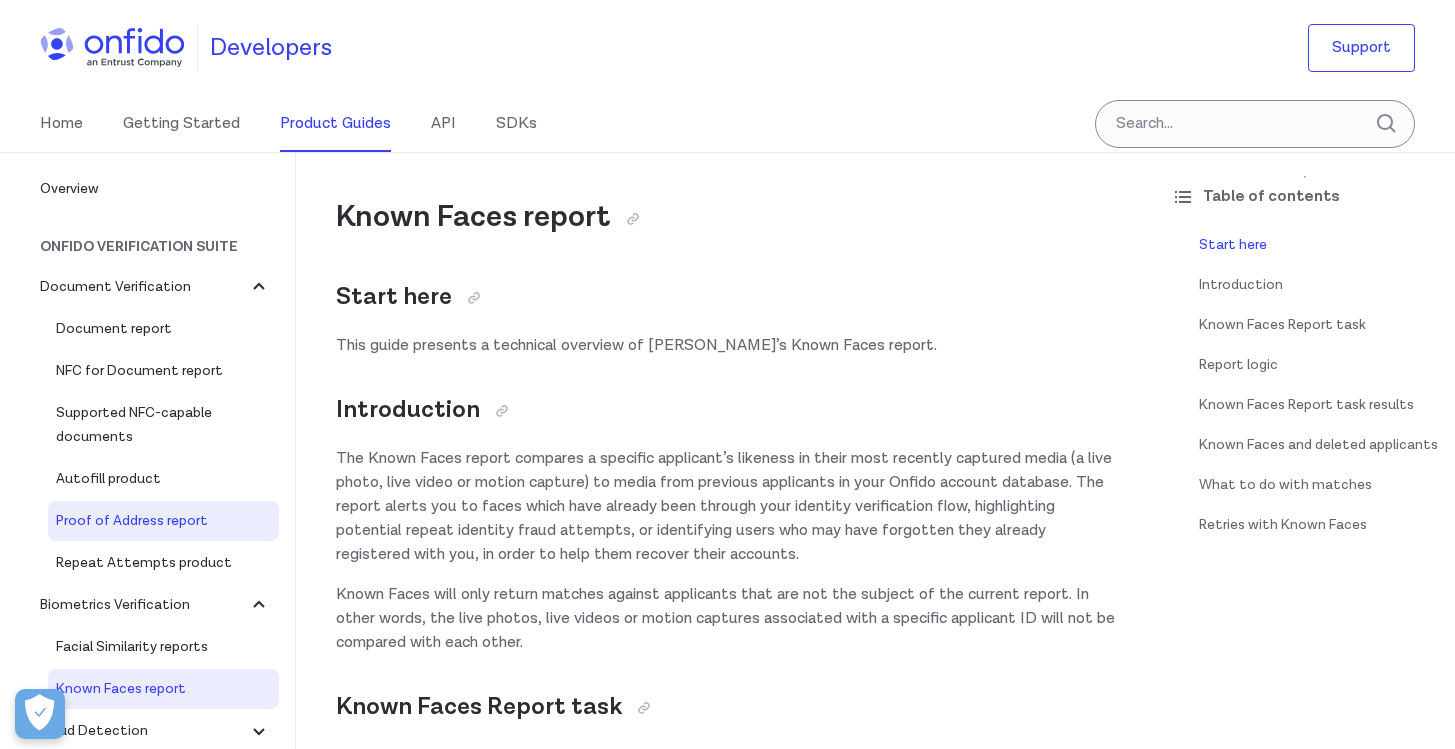 click on "Proof of Address report" at bounding box center (163, 521) 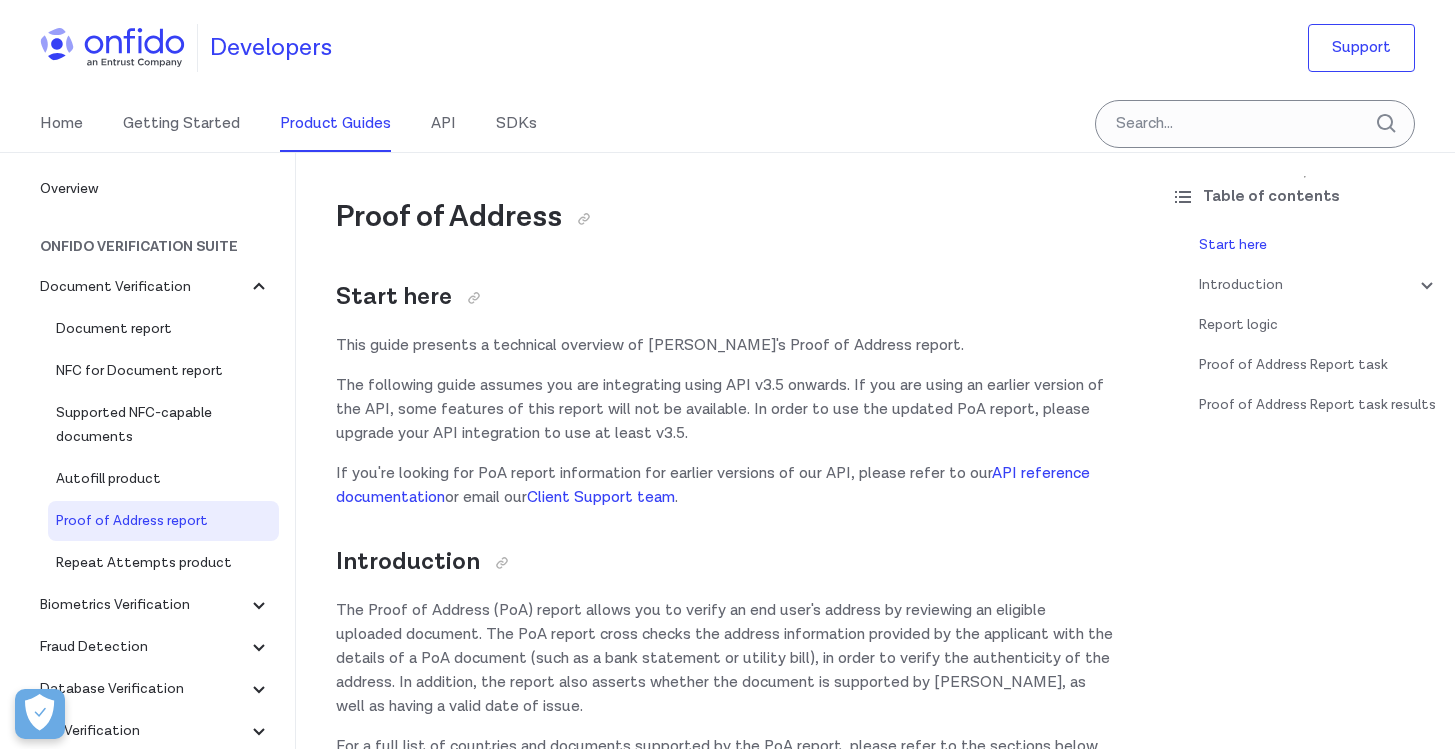 scroll, scrollTop: 0, scrollLeft: 0, axis: both 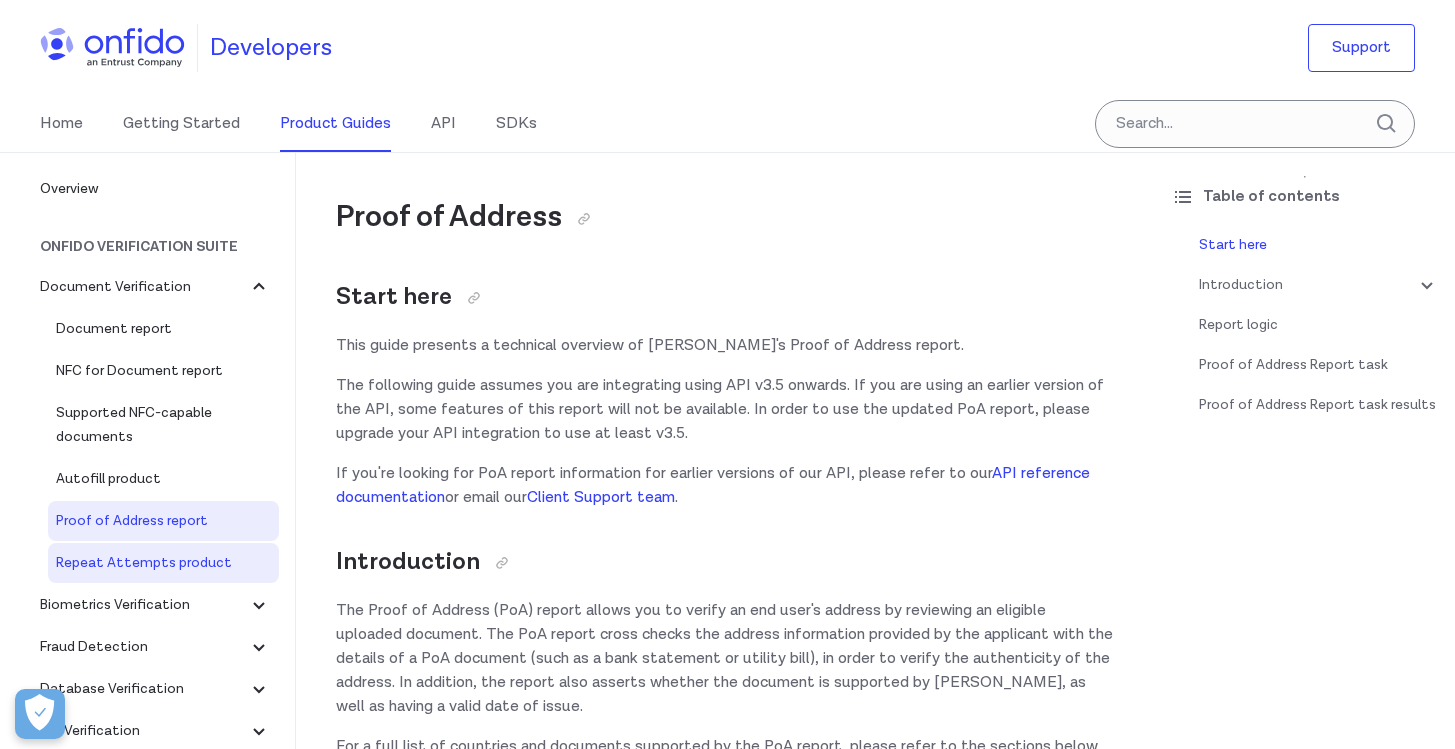 click on "Repeat Attempts product" at bounding box center [163, 563] 